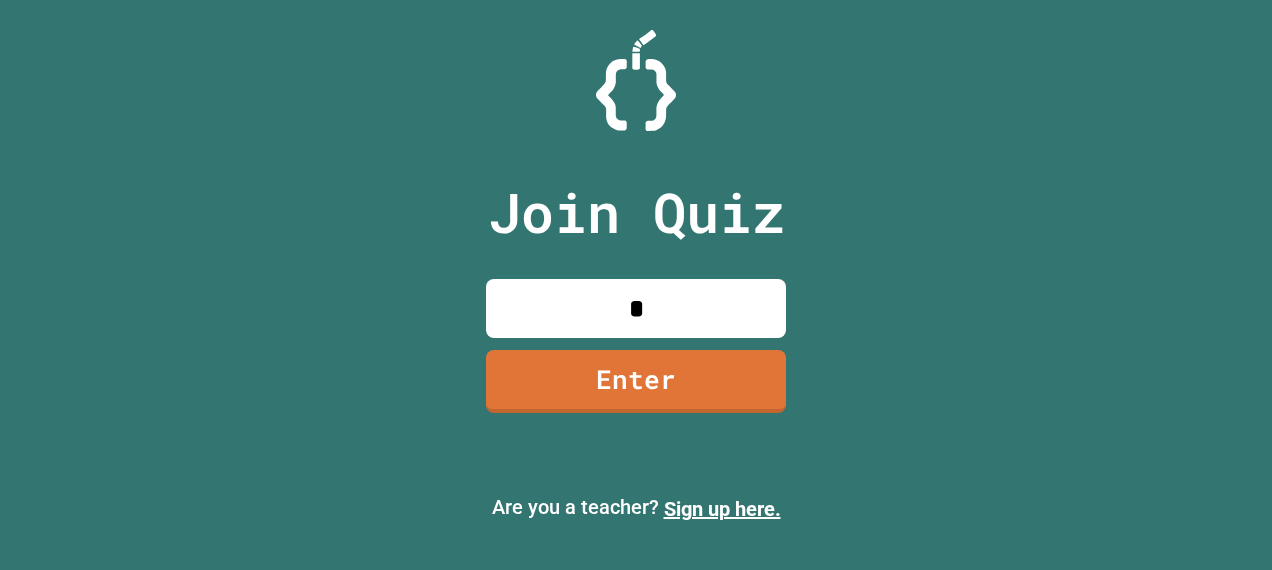 scroll, scrollTop: 0, scrollLeft: 0, axis: both 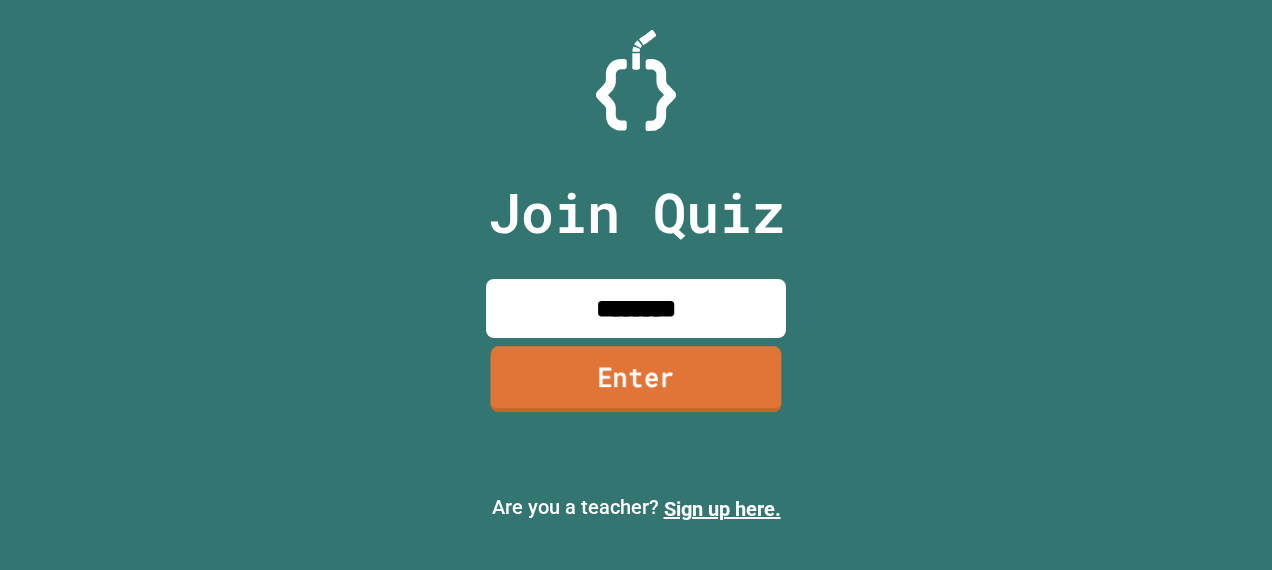 type on "********" 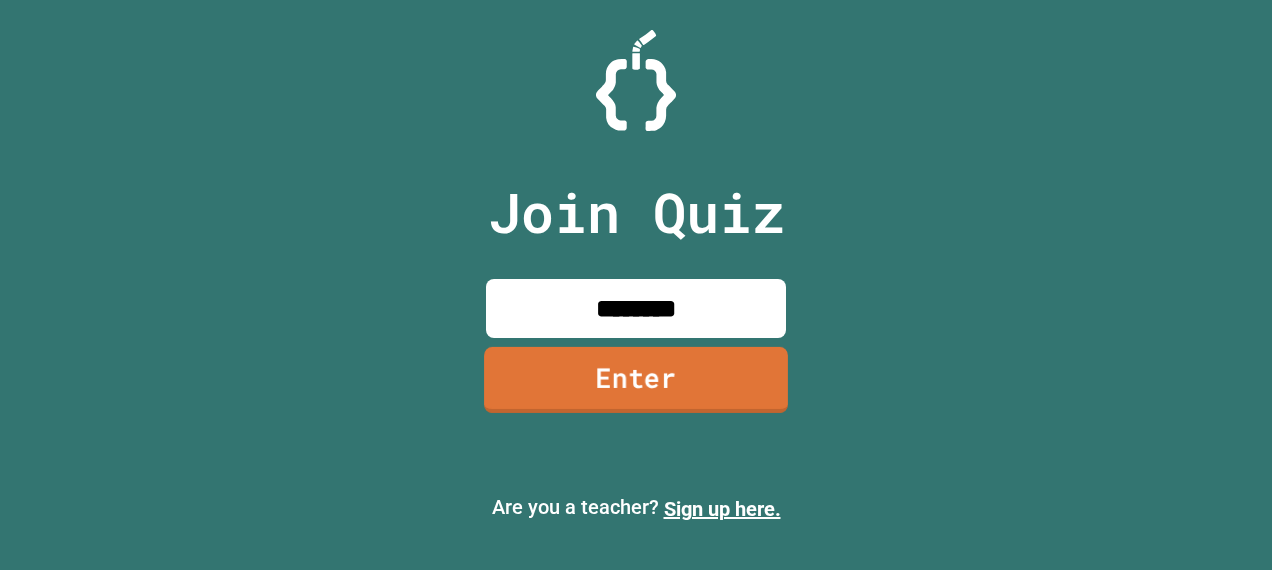 click on "Enter" at bounding box center [636, 380] 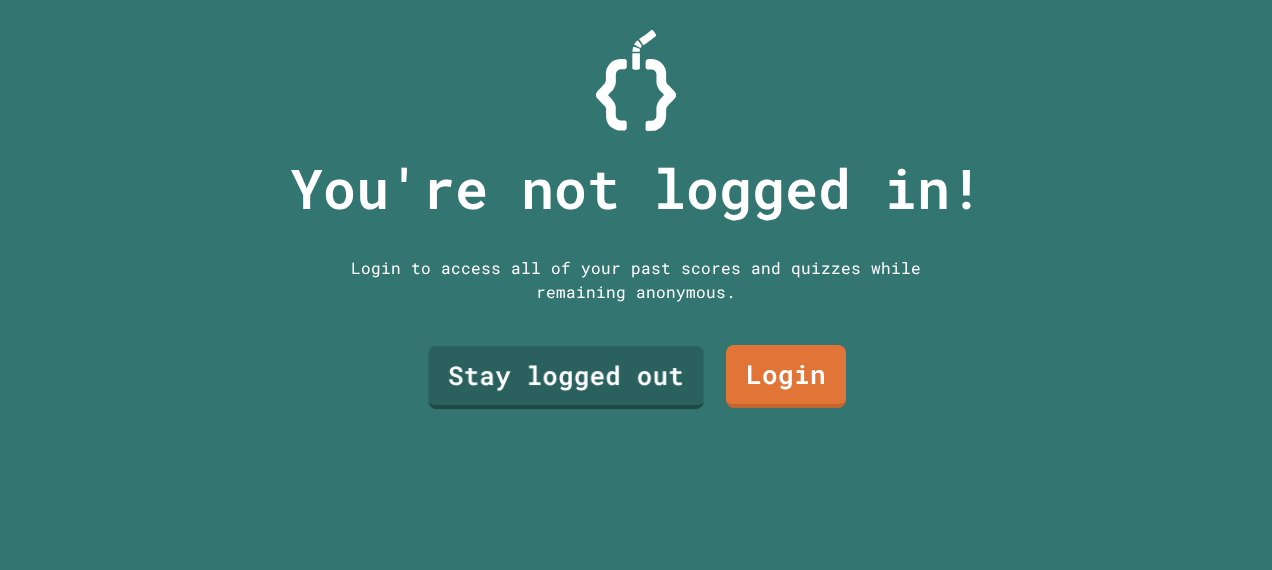click on "You're not logged in! Login to access all of your past scores and quizzes while remaining anonymous. Stay logged out Login" at bounding box center (636, 285) 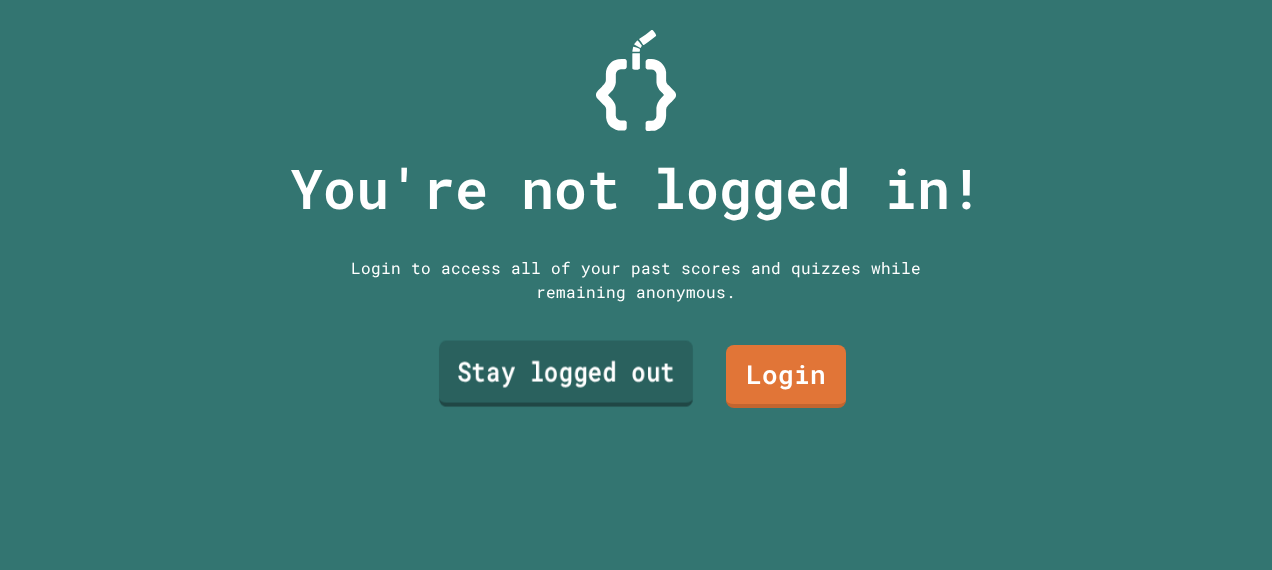 click on "Stay logged out" at bounding box center (566, 373) 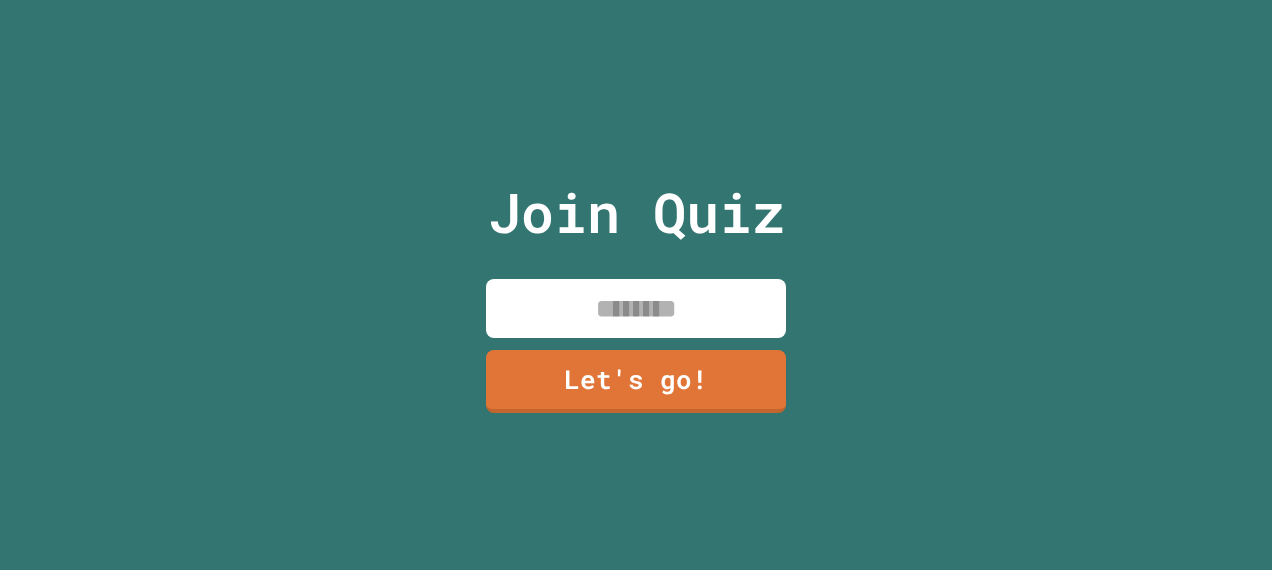 click on "Join Quiz Let's go!" at bounding box center (636, 285) 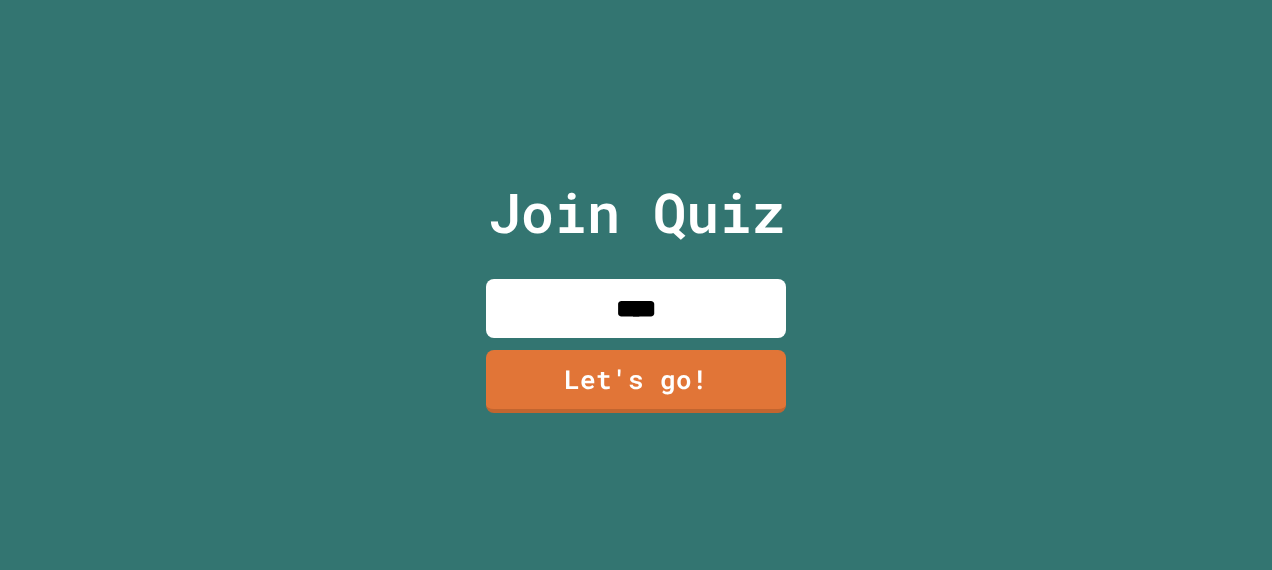 type on "****" 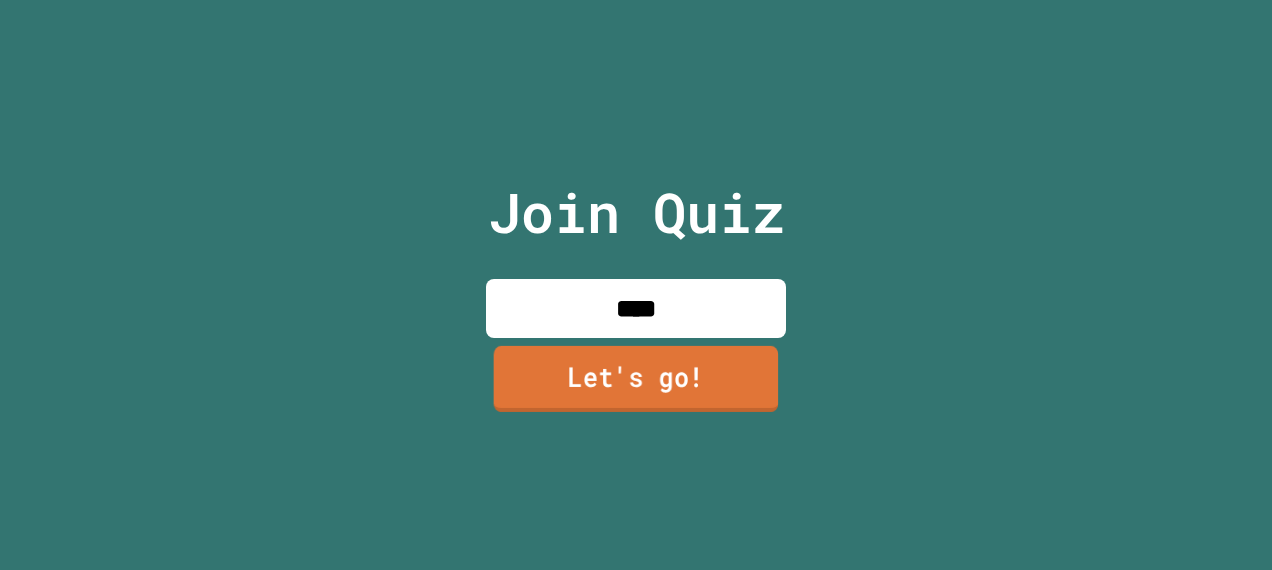 click on "Let's go!" at bounding box center [636, 379] 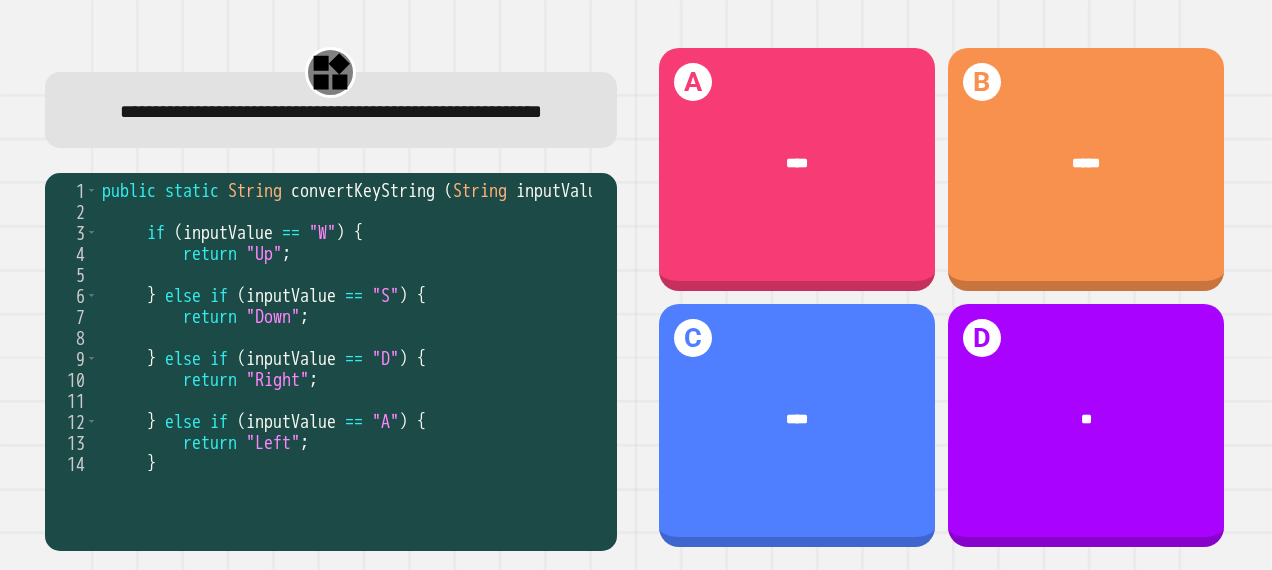 scroll, scrollTop: 5, scrollLeft: 0, axis: vertical 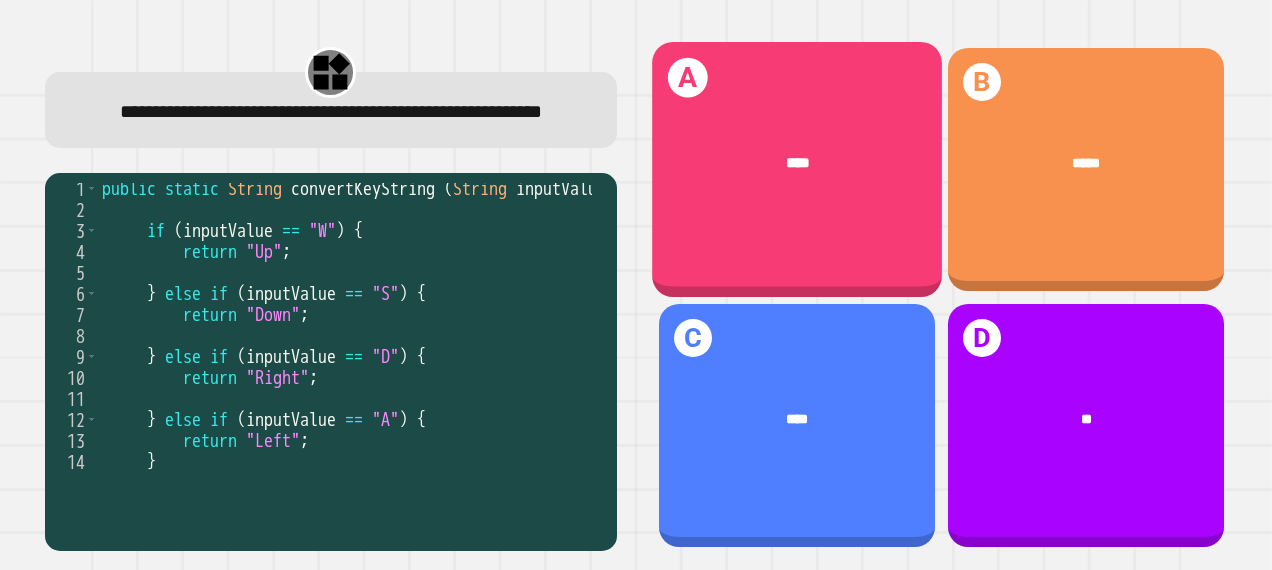 click on "****" at bounding box center (797, 164) 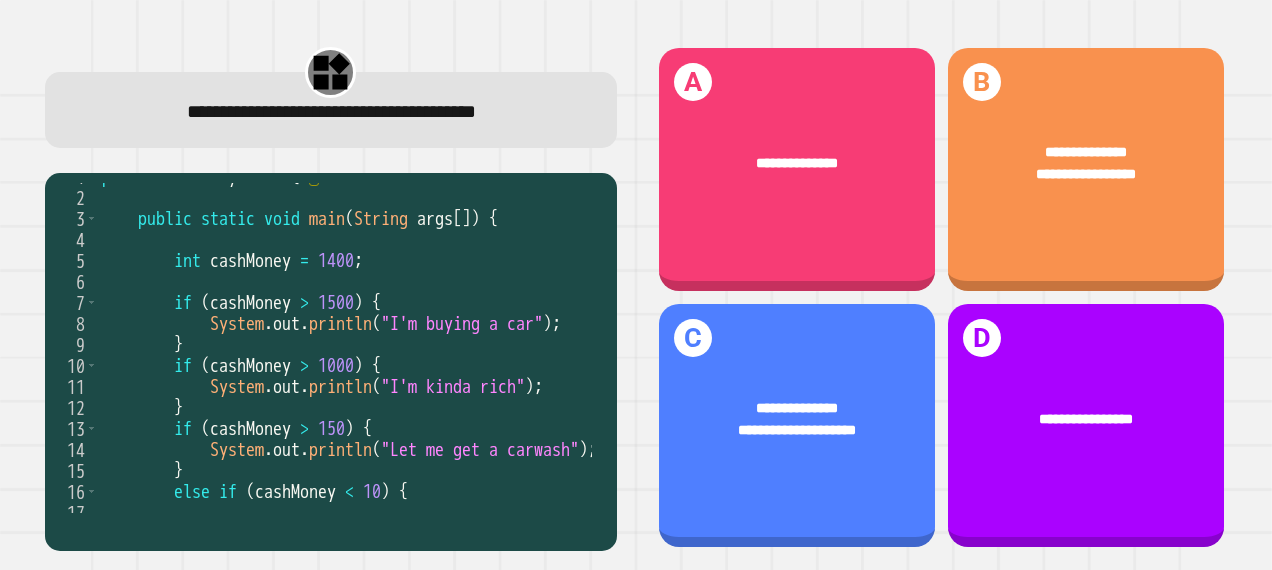 scroll, scrollTop: 18, scrollLeft: 0, axis: vertical 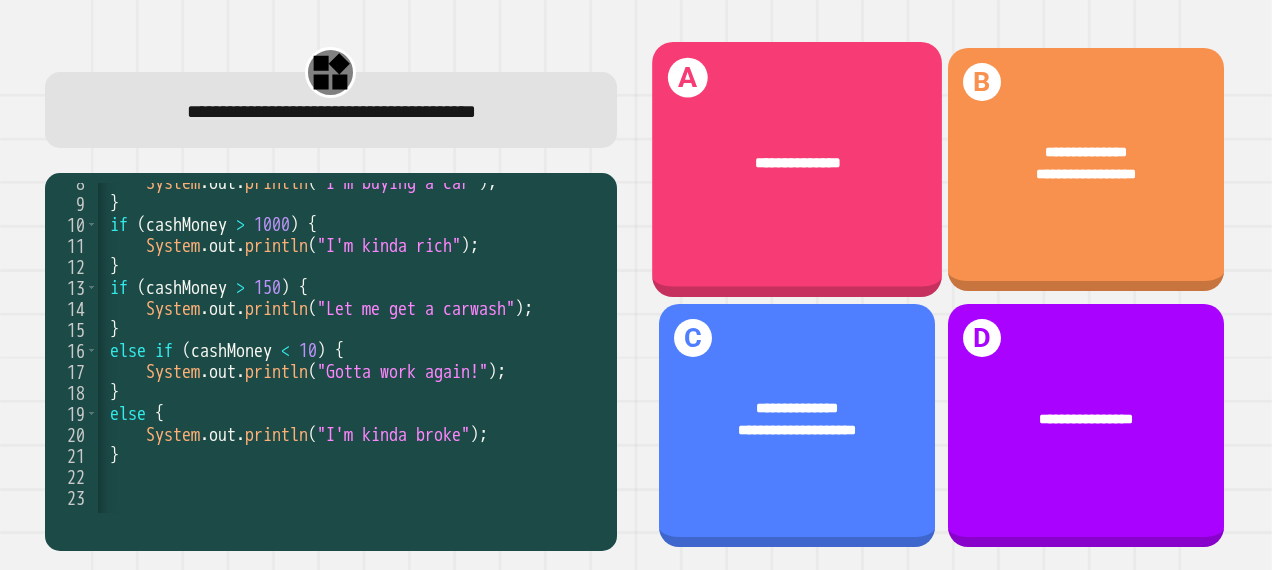 click on "**********" at bounding box center (797, 169) 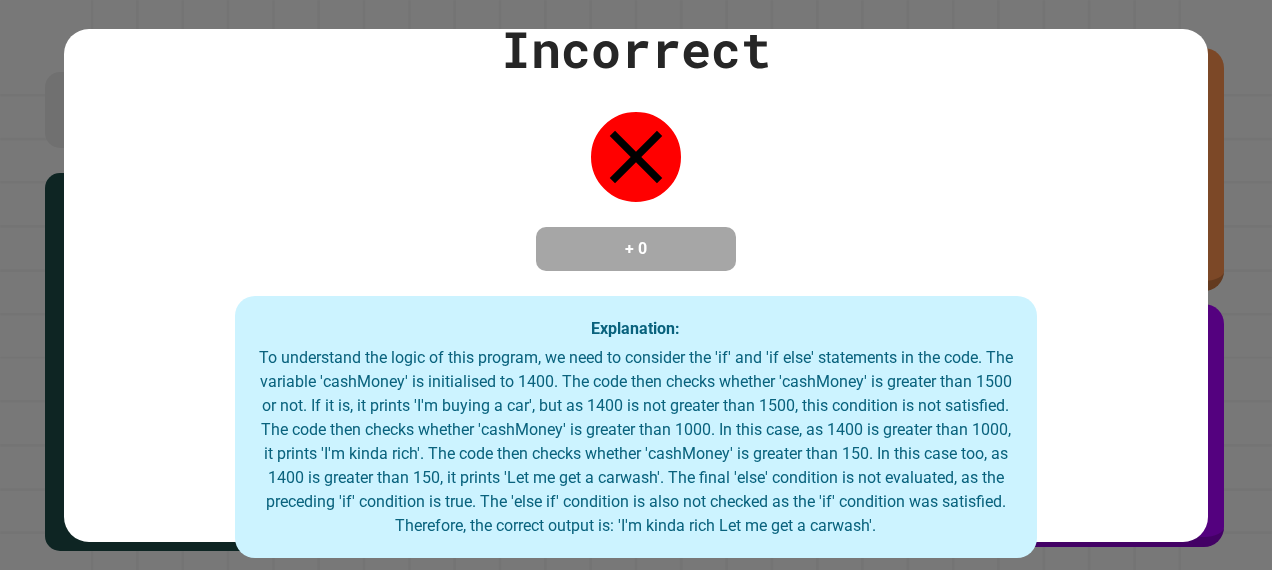 click on "+ 0" at bounding box center (636, 249) 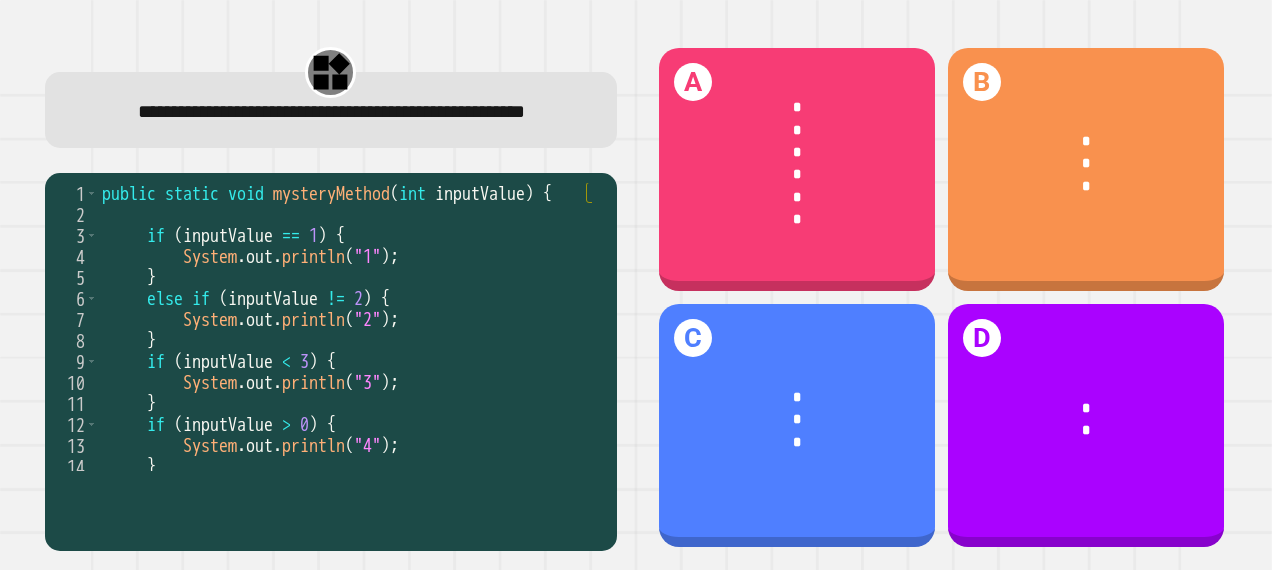 scroll, scrollTop: 6, scrollLeft: 0, axis: vertical 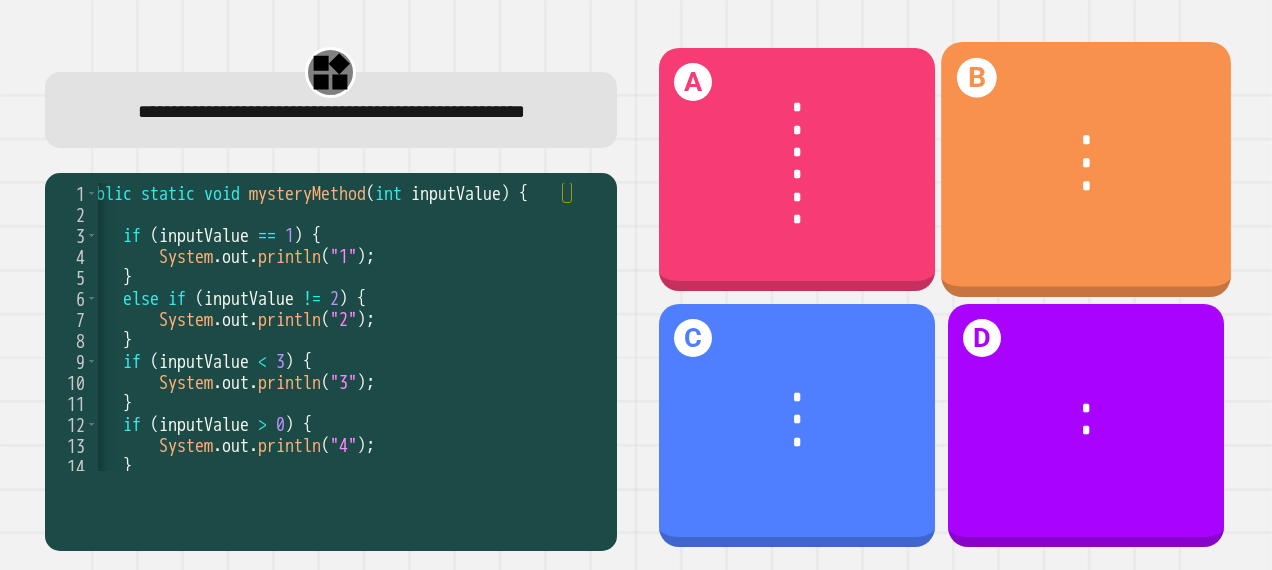 click on "*" at bounding box center [1086, 188] 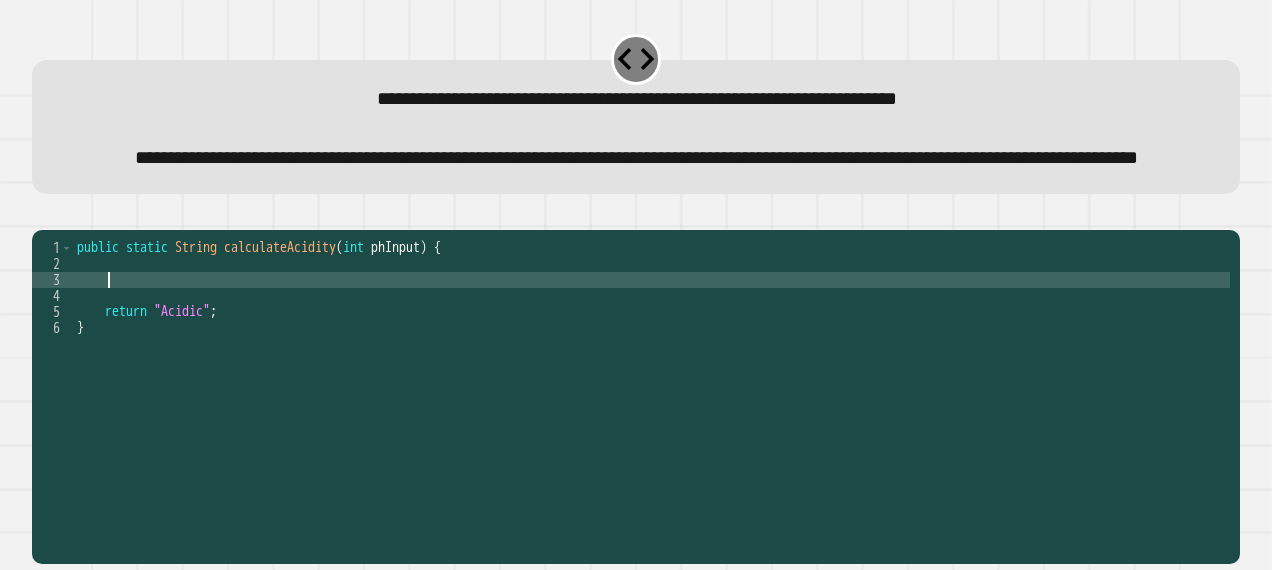 click on "public   static   String   calculateAcidity ( int   phInput )   {              return   "Acidic" ; }" at bounding box center [651, 360] 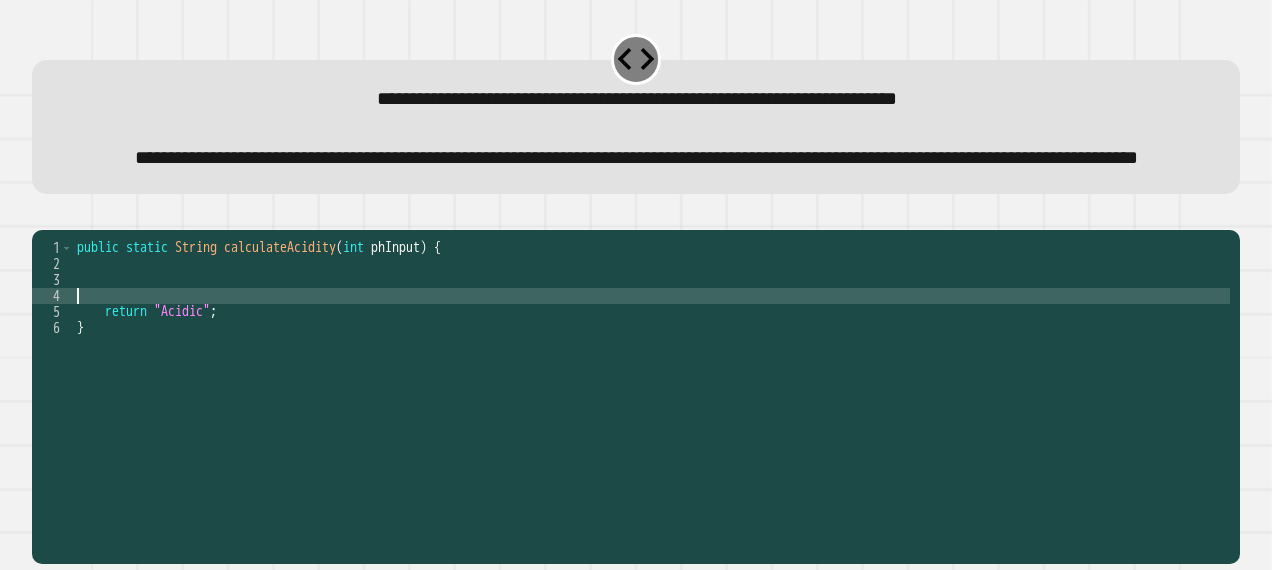click on "public   static   String   calculateAcidity ( int   phInput )   {              return   "Acidic" ; }" at bounding box center [651, 360] 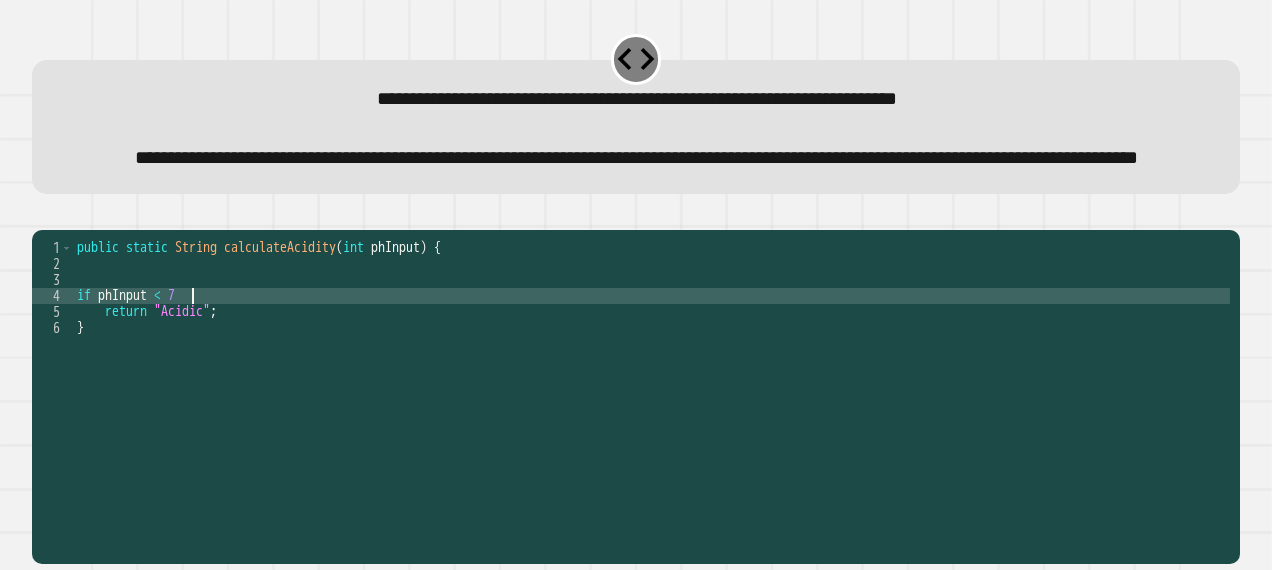 scroll, scrollTop: 0, scrollLeft: 8, axis: horizontal 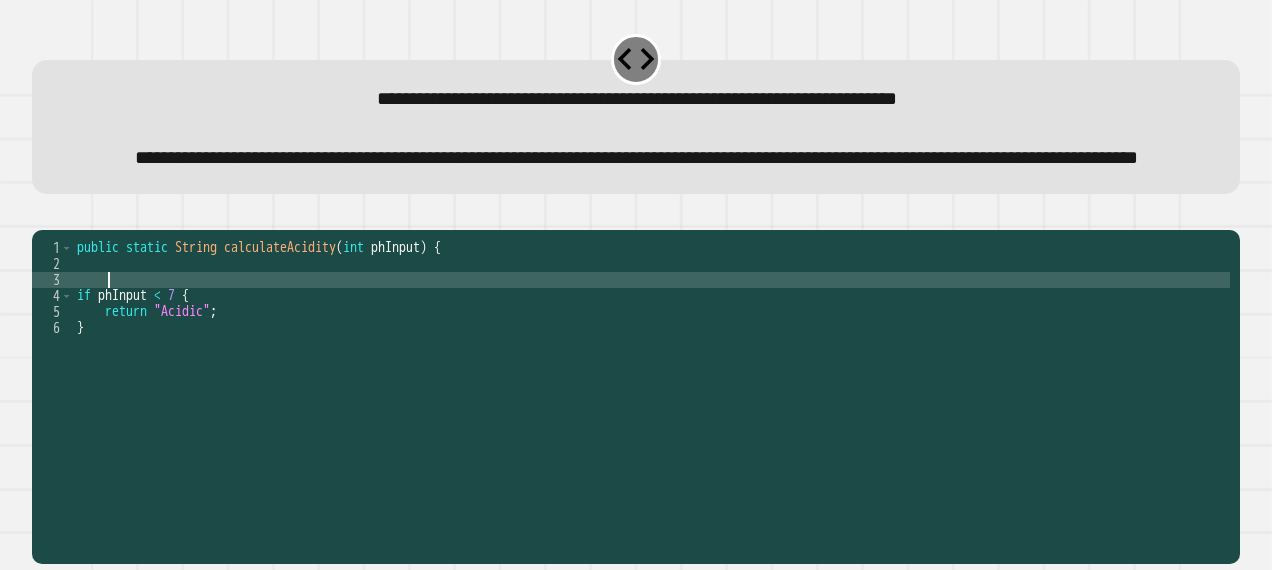 click on "public   static   String   calculateAcidity ( int   phInput )   {         if   phInput   <   7   {      return   "Acidic" ; }" at bounding box center [651, 360] 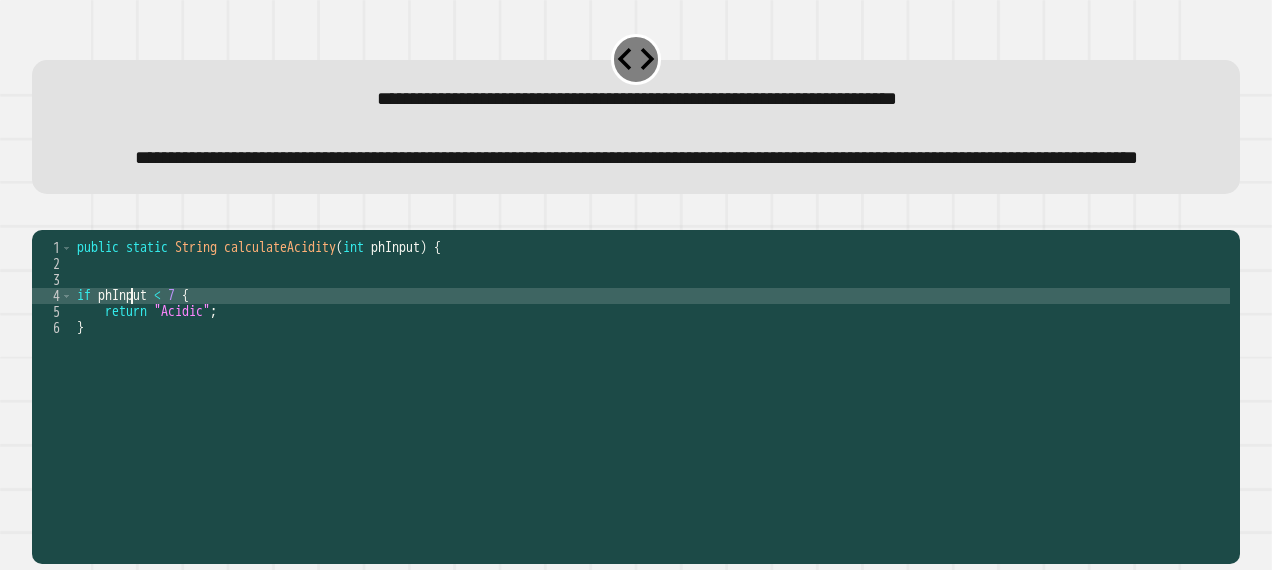 click on "public   static   String   calculateAcidity ( int   phInput )   {         if   phInput   <   7   {      return   "Acidic" ; }" at bounding box center [651, 360] 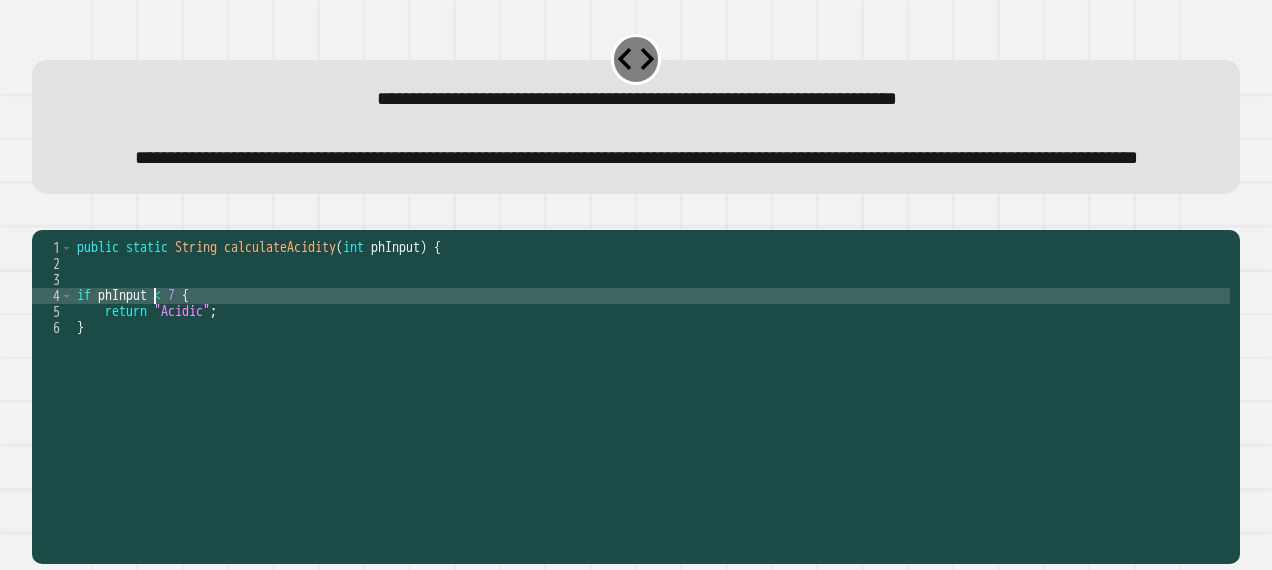 click on "public   static   String   calculateAcidity ( int   phInput )   {         if   phInput   <   7   {      return   "Acidic" ; }" at bounding box center [651, 360] 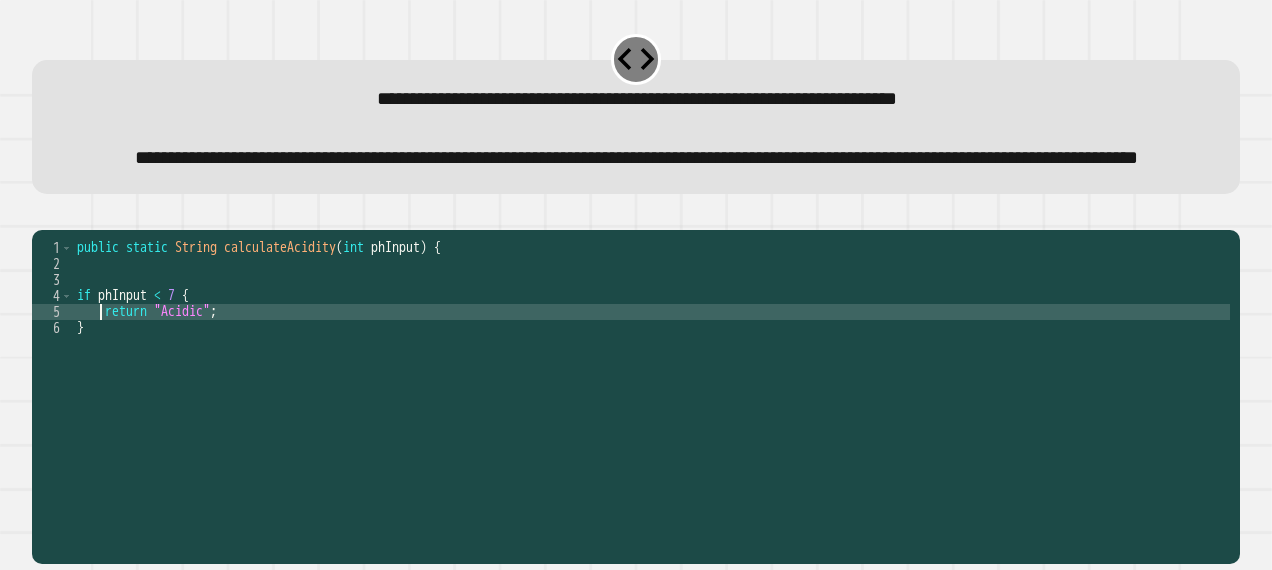 click on "public   static   String   calculateAcidity ( int   phInput )   {         if   phInput   <   7   {      return   "Acidic" ; }" at bounding box center (651, 360) 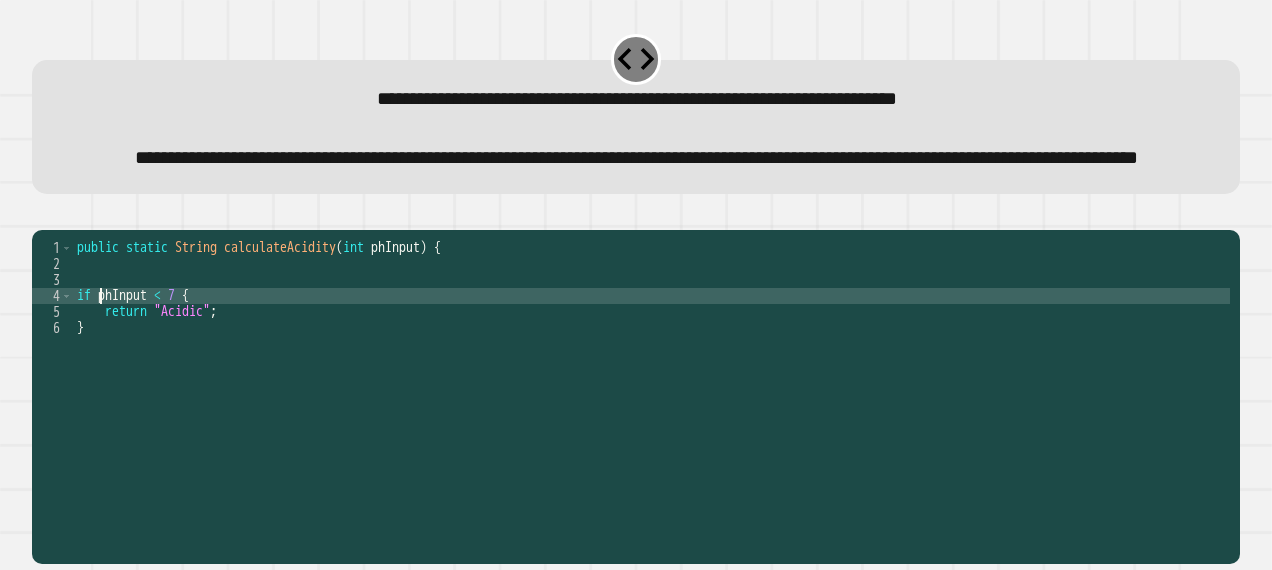click on "public   static   String   calculateAcidity ( int   phInput )   {         if   phInput   <   7   {      return   "Acidic" ; }" at bounding box center [651, 360] 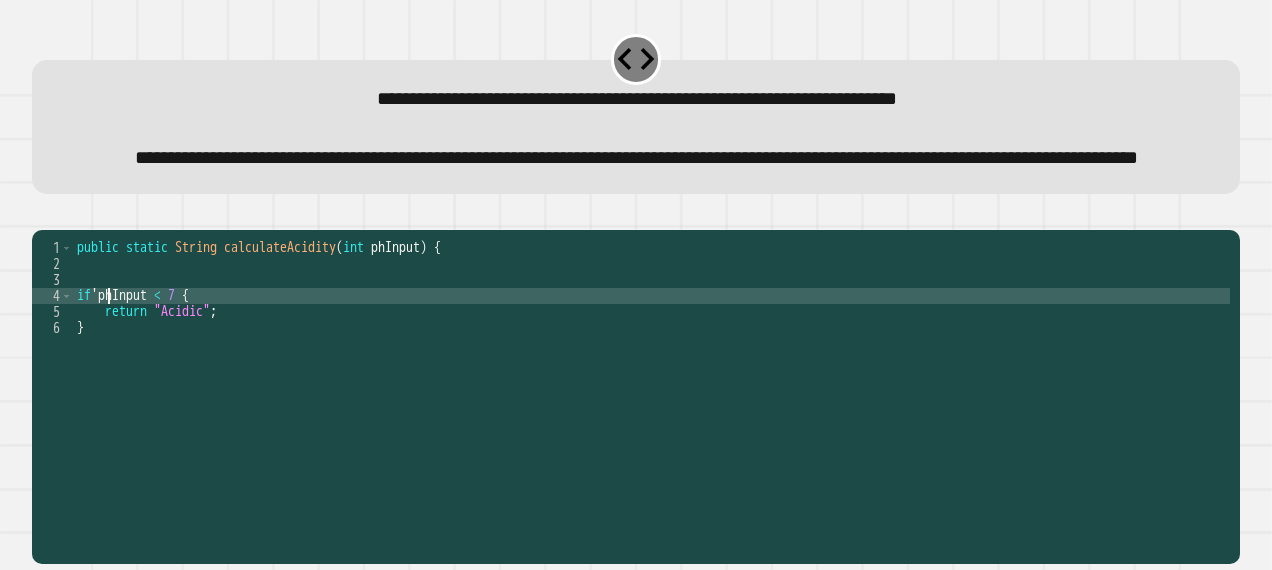 scroll, scrollTop: 0, scrollLeft: 2, axis: horizontal 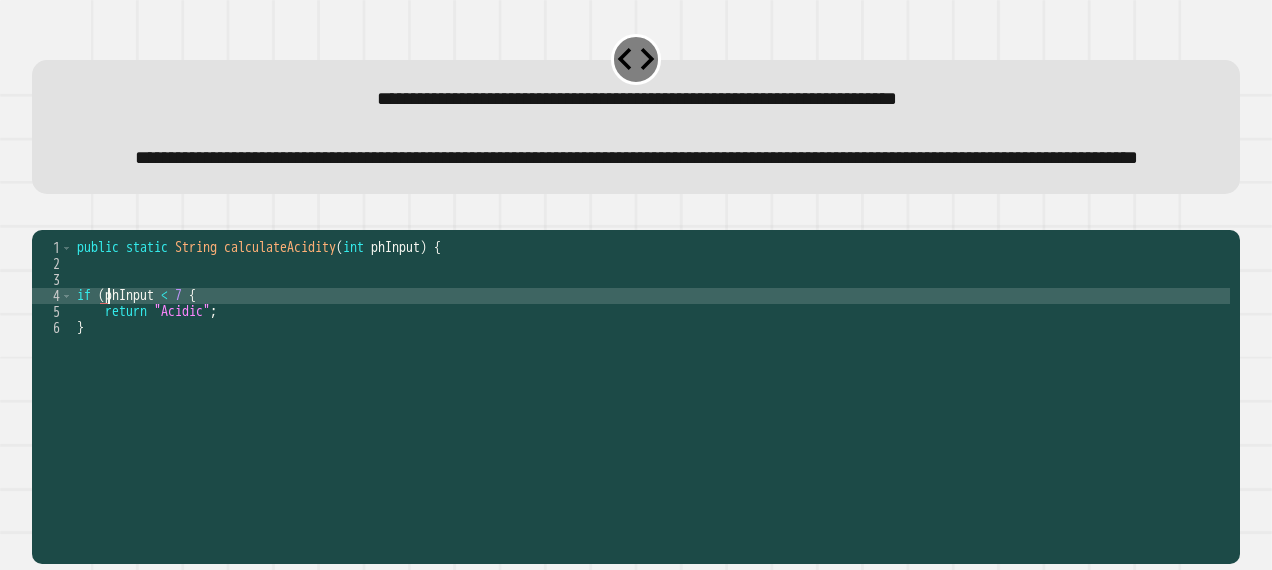 click on "public   static   String   calculateAcidity ( int   phInput )   {         if   ( phInput   <   7   {      return   "Acidic" ; }" at bounding box center [651, 360] 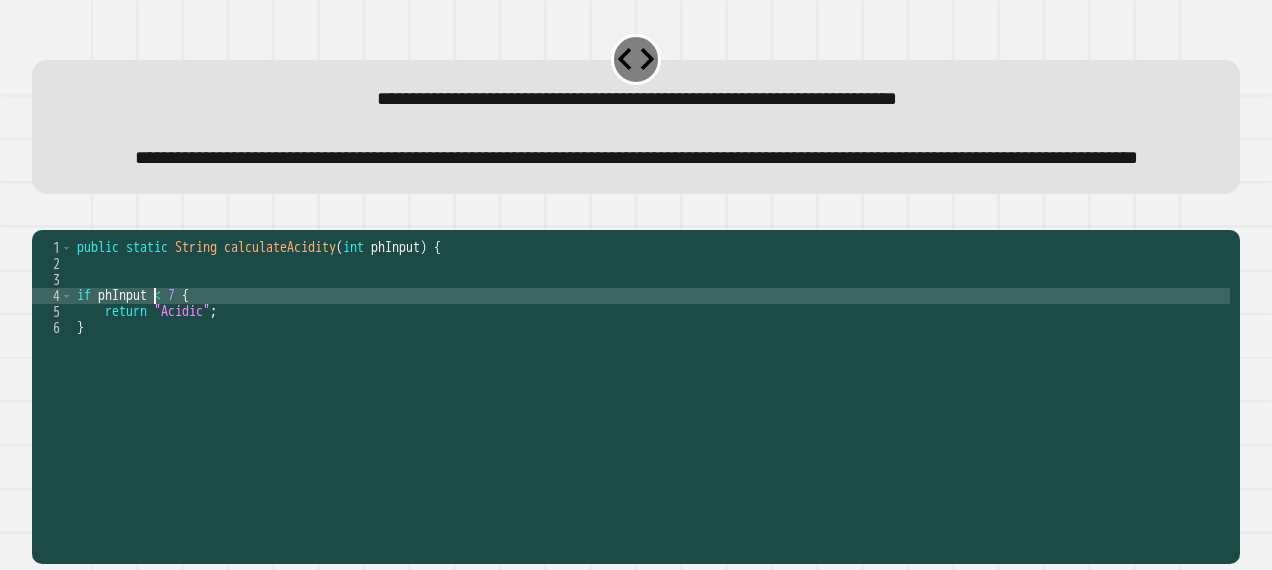 scroll, scrollTop: 0, scrollLeft: 6, axis: horizontal 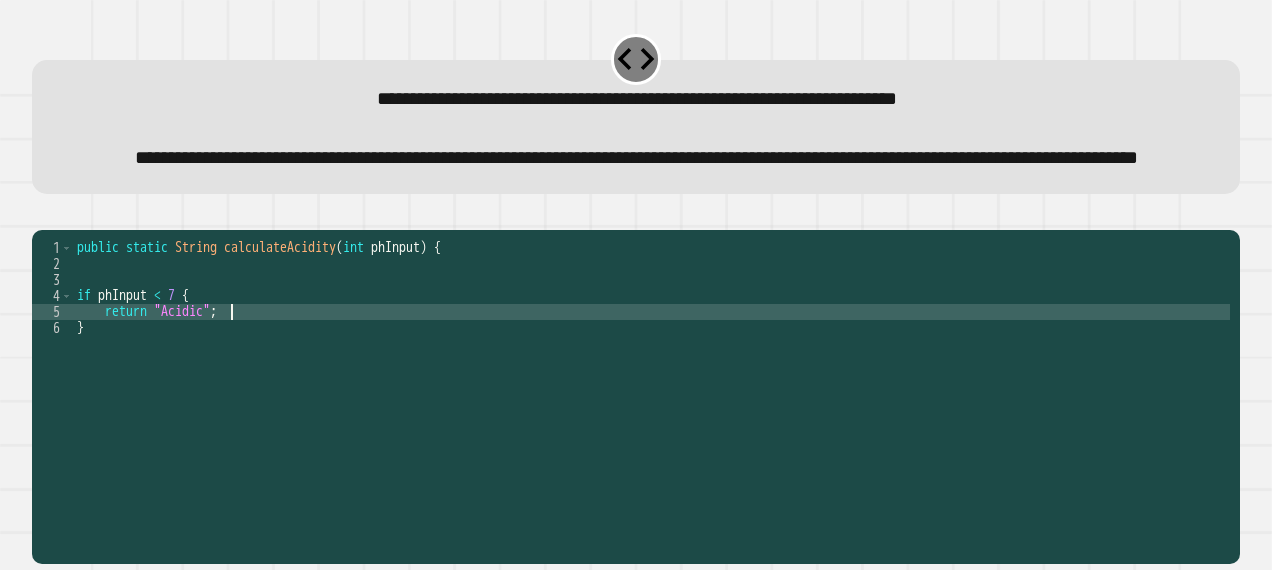 click on "public   static   String   calculateAcidity ( int   phInput )   {         if   phInput   <   7   {      return   "Acidic" ; }" at bounding box center (651, 360) 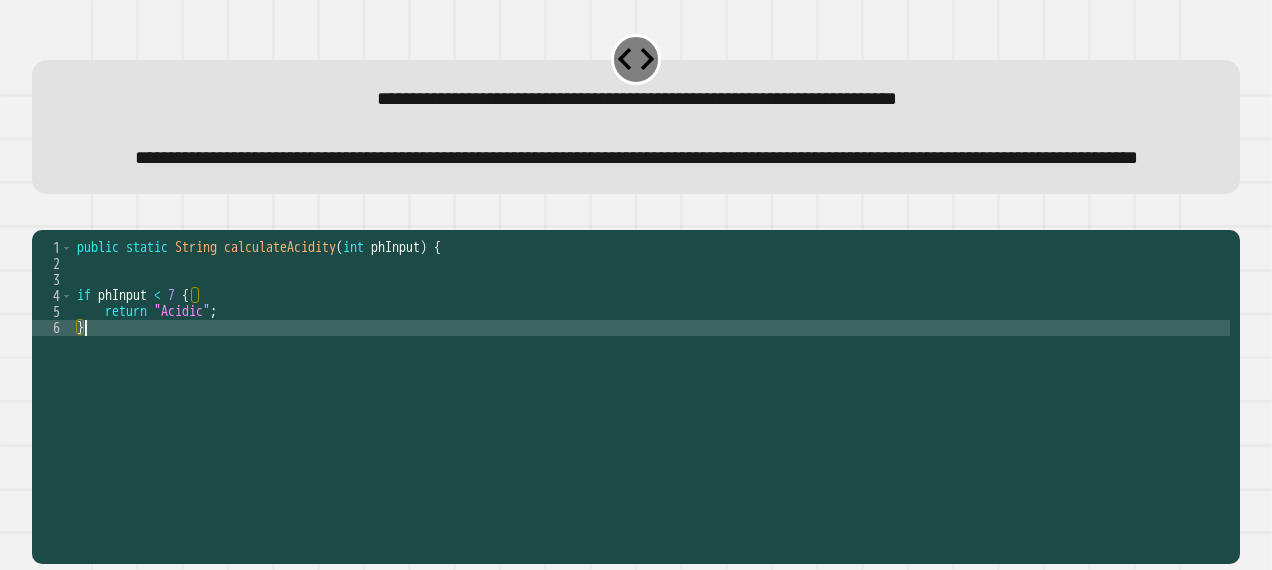 scroll, scrollTop: 0, scrollLeft: 0, axis: both 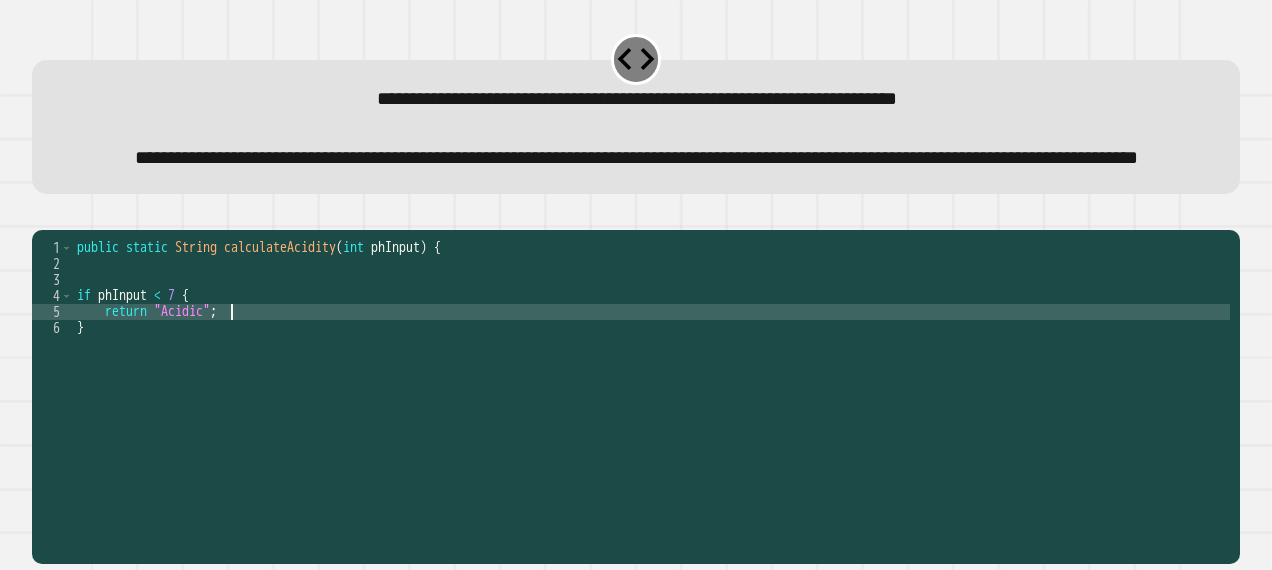 click on "public   static   String   calculateAcidity ( int   phInput )   {         if   phInput   <   7   {      return   "Acidic" ; }" at bounding box center [651, 360] 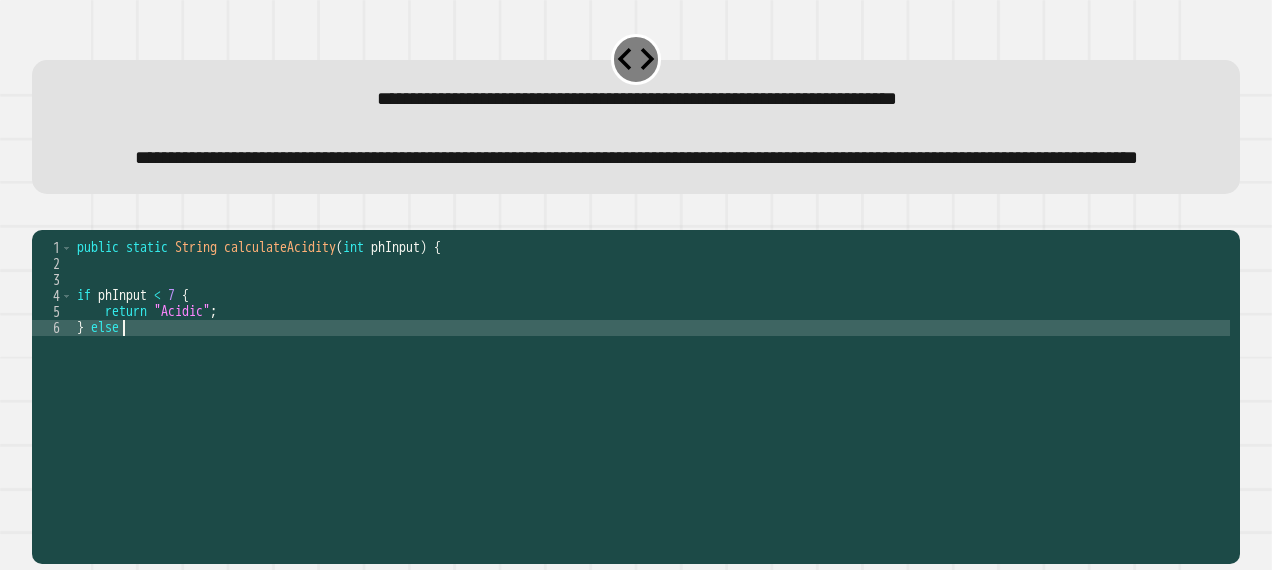 scroll, scrollTop: 0, scrollLeft: 2, axis: horizontal 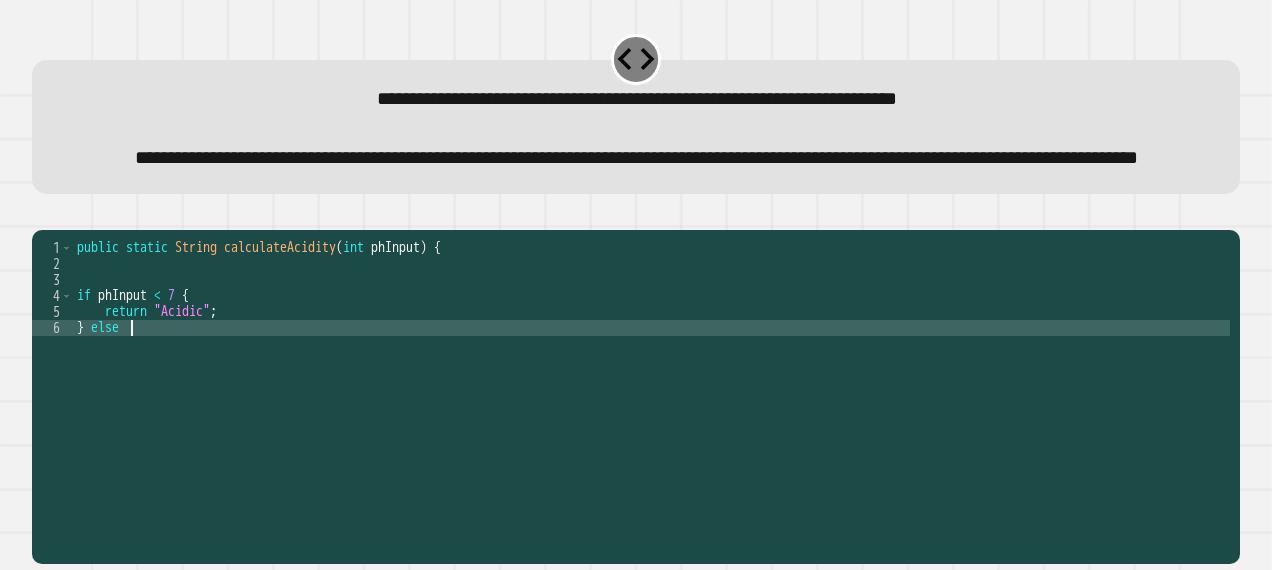 type on "********" 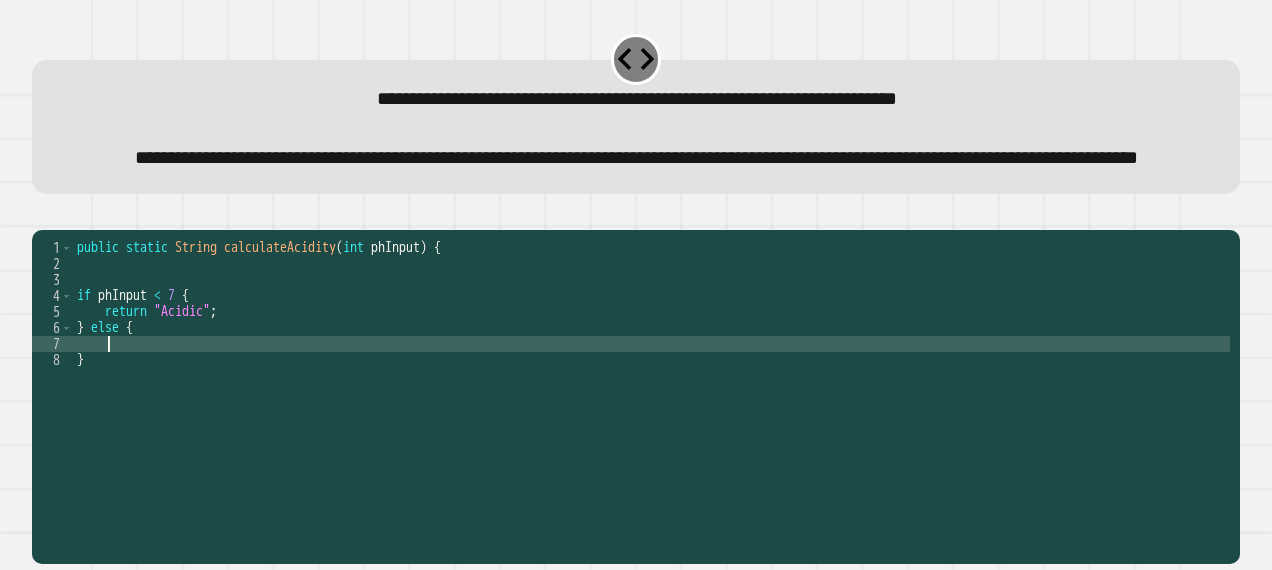scroll, scrollTop: 0, scrollLeft: 0, axis: both 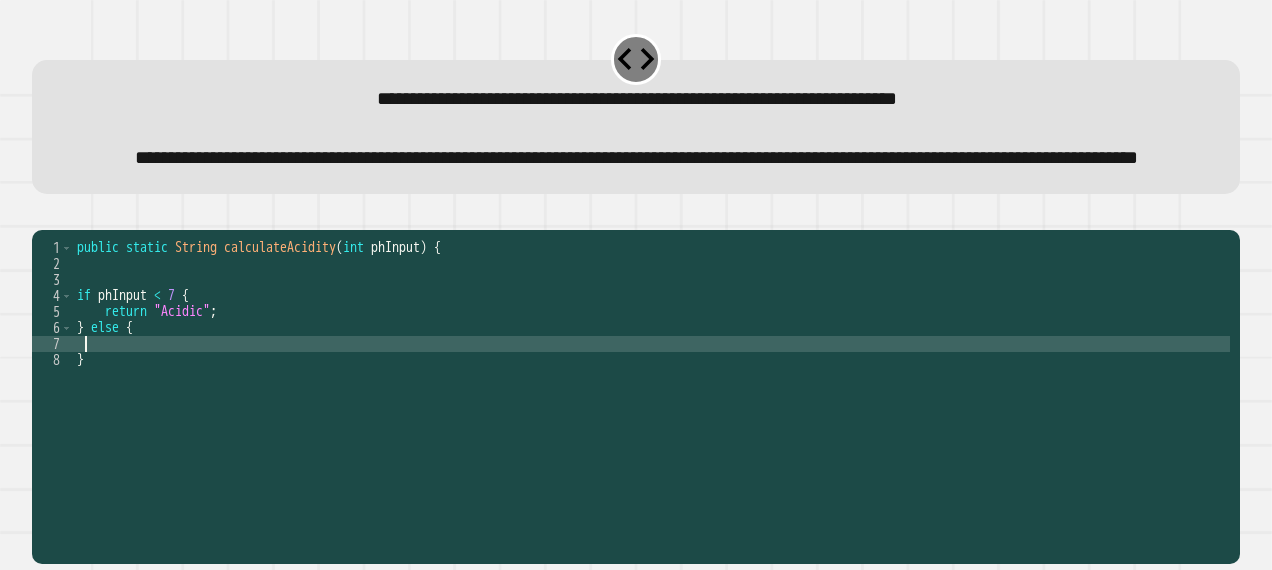 click on "public   static   String   calculateAcidity ( int   phInput )   {         if   phInput   <   7   {      return   "Acidic" ; }   else   {   }" at bounding box center [651, 360] 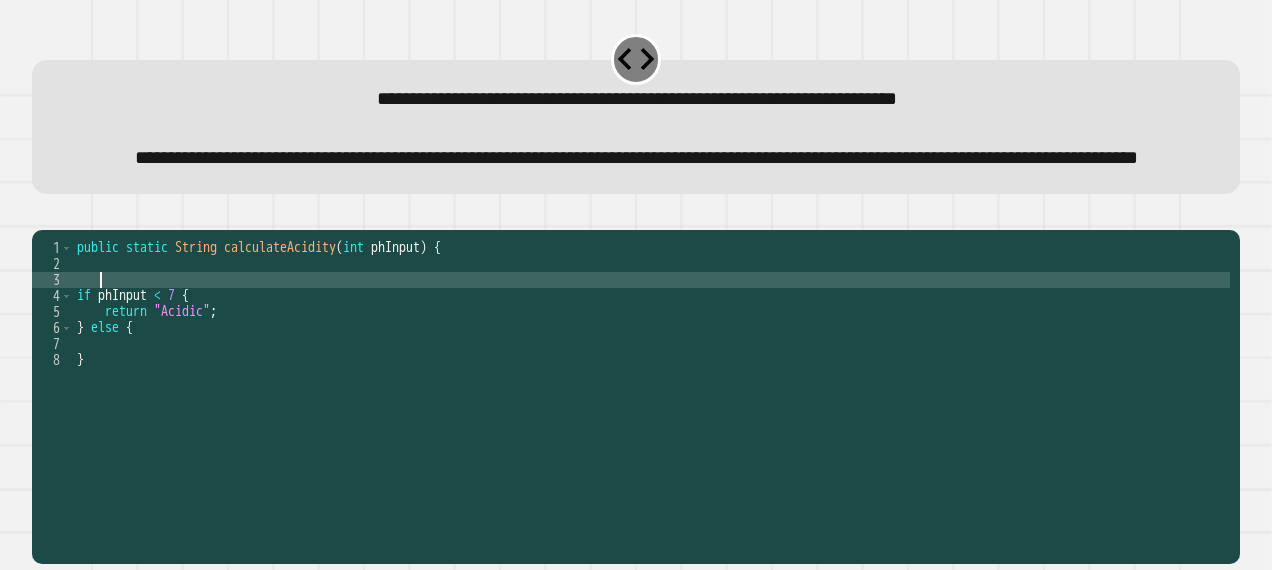 click on "public   static   String   calculateAcidity ( int   phInput )   {         if   phInput   <   7   {      return   "Acidic" ; }   else   {   }" at bounding box center (651, 360) 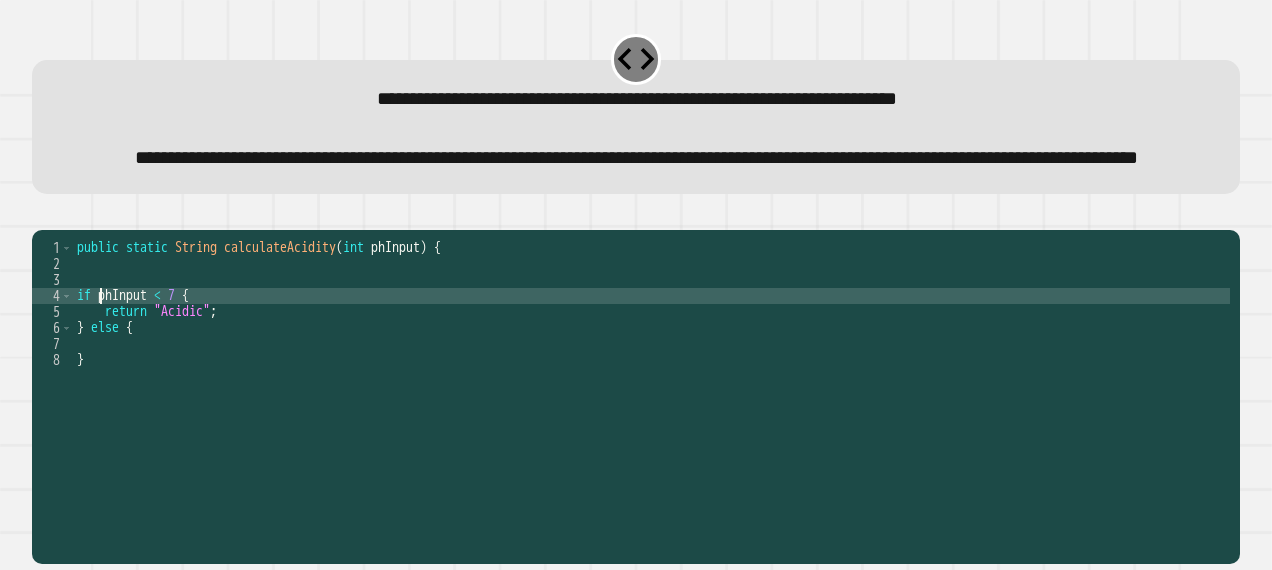 click on "public   static   String   calculateAcidity ( int   phInput )   {         if   phInput   <   7   {      return   "Acidic" ; }   else   {   }" at bounding box center [651, 360] 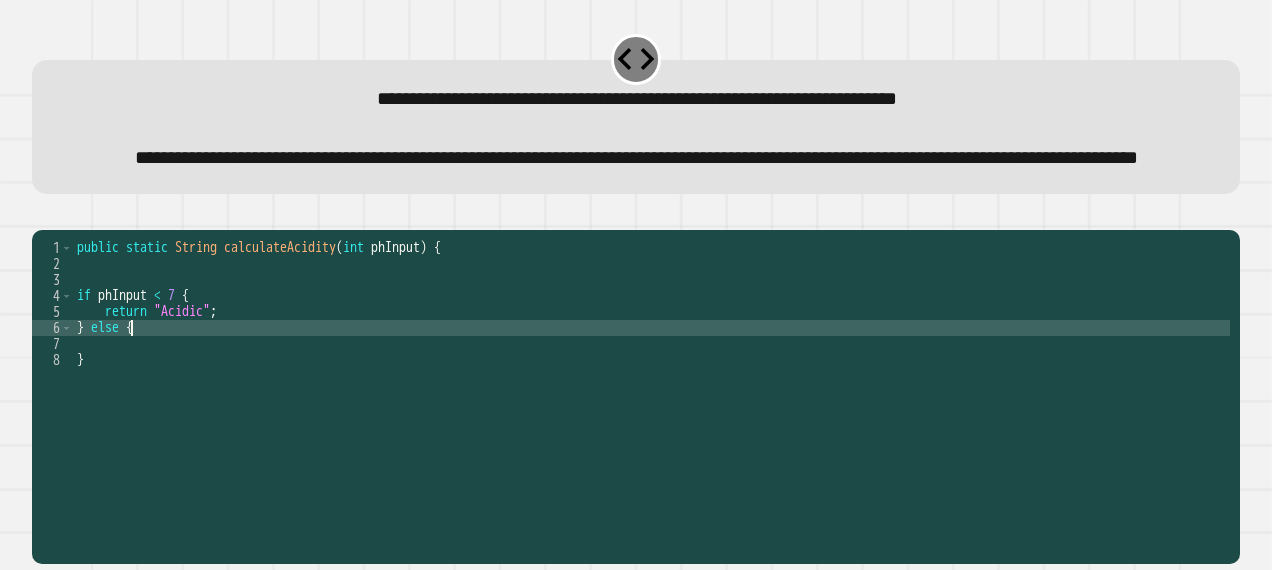 click on "public   static   String   calculateAcidity ( int   phInput )   {         if   phInput   <   7   {      return   "Acidic" ; }   else   {   }" at bounding box center (651, 360) 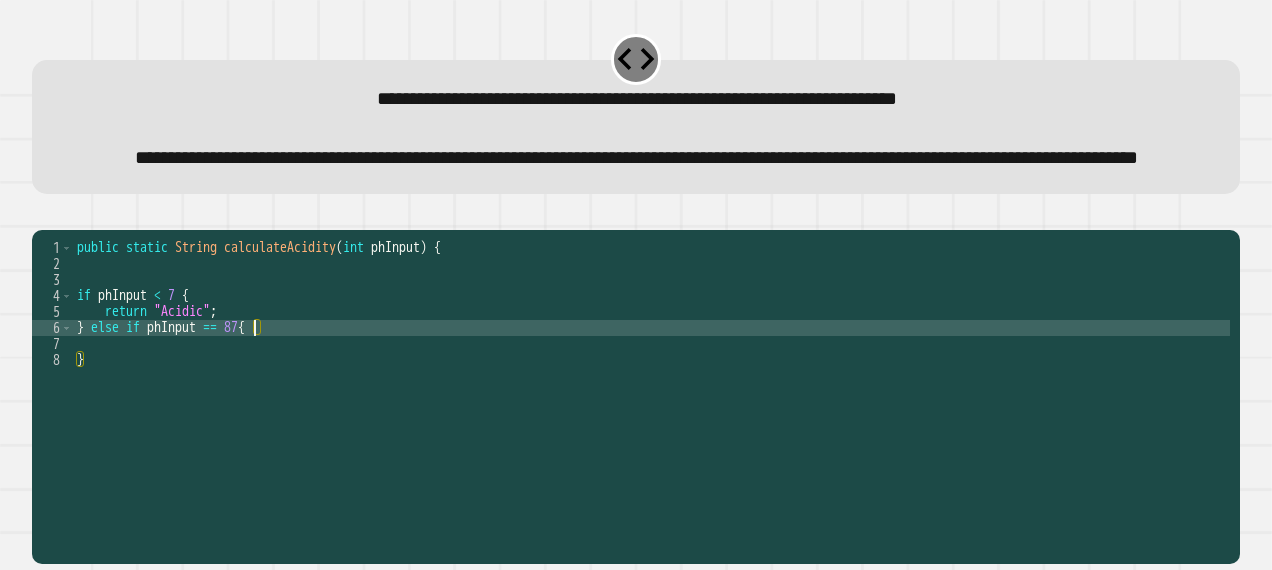 scroll, scrollTop: 0, scrollLeft: 11, axis: horizontal 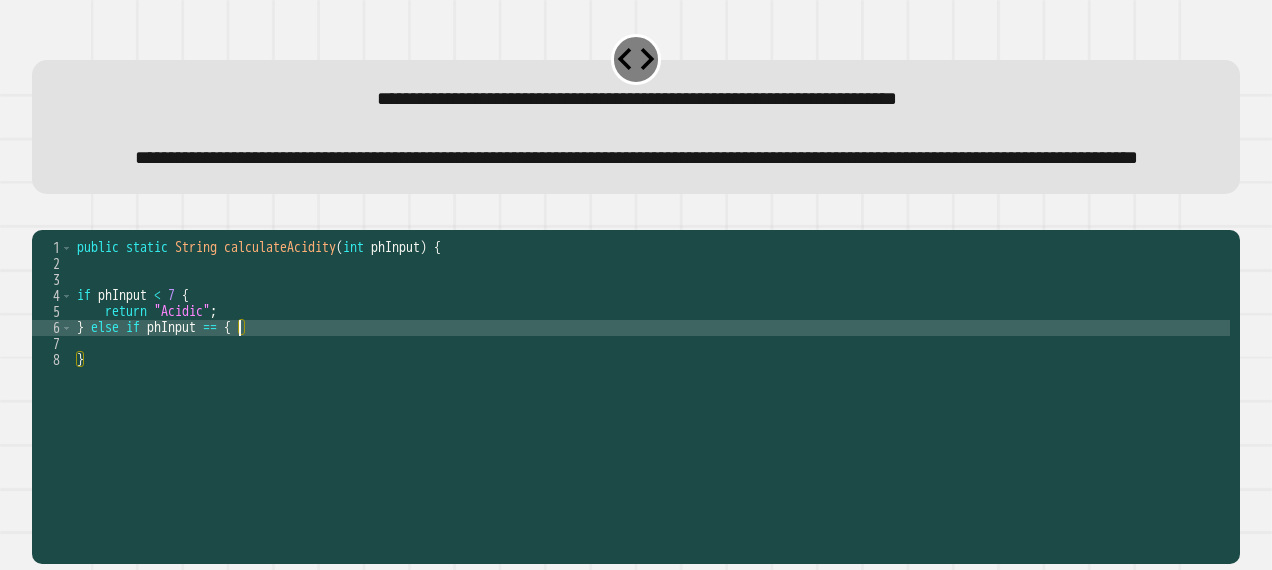 type on "**********" 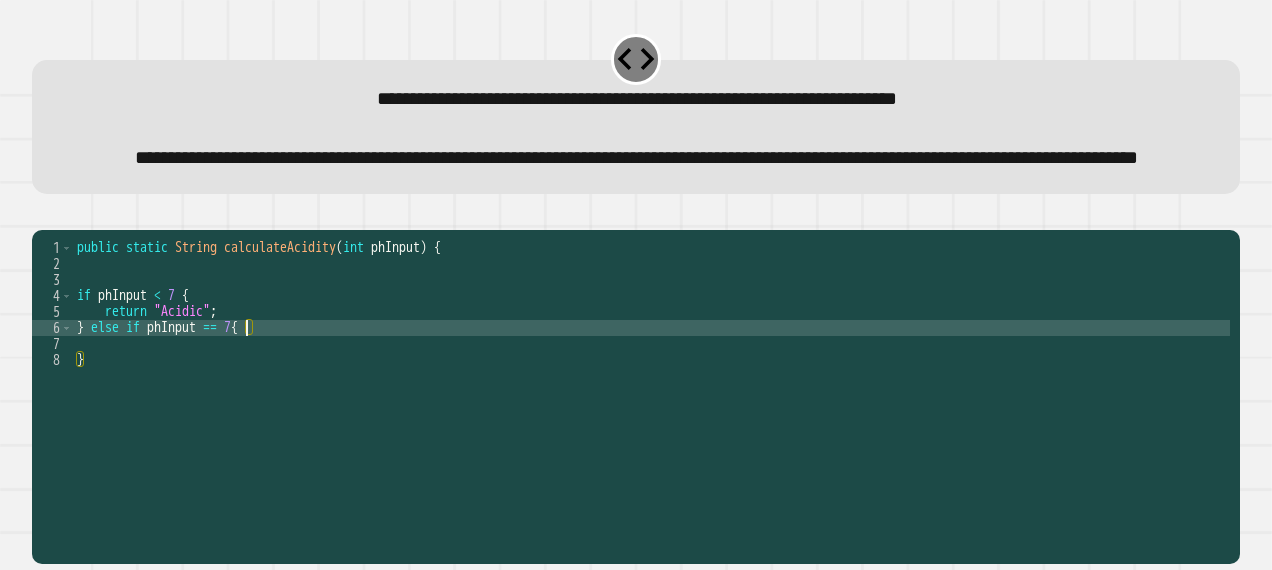 click on "public   static   String   calculateAcidity ( int   phInput )   {         if   phInput   <   7   {      return   "Acidic" ; }   else   if   phInput   ==   7 {   }" at bounding box center (651, 360) 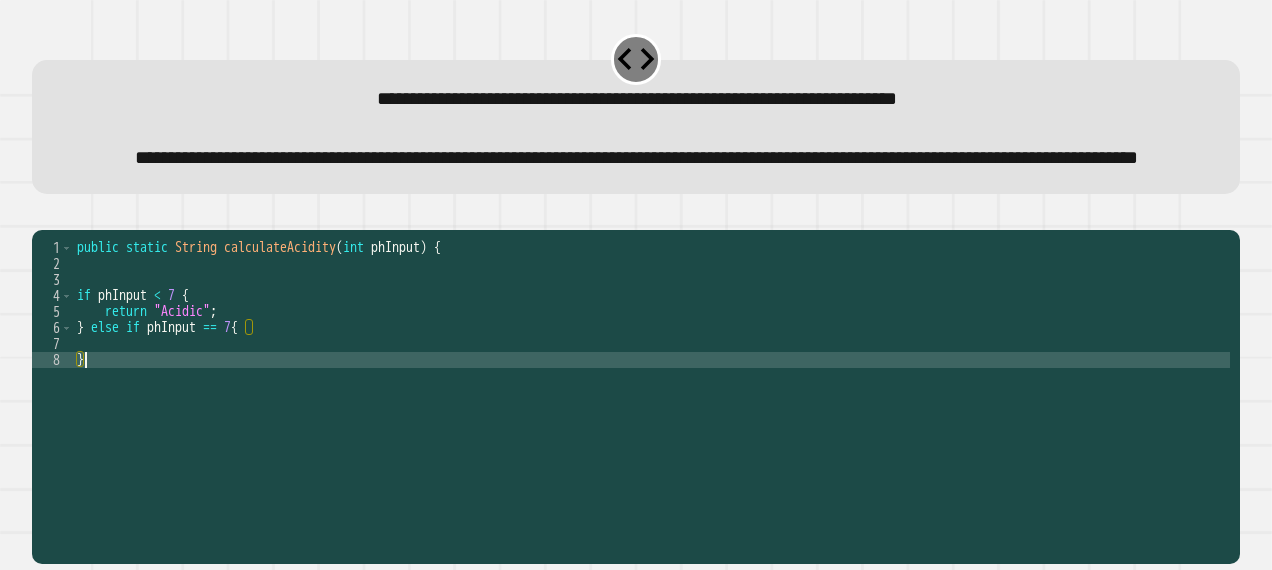 scroll, scrollTop: 0, scrollLeft: 0, axis: both 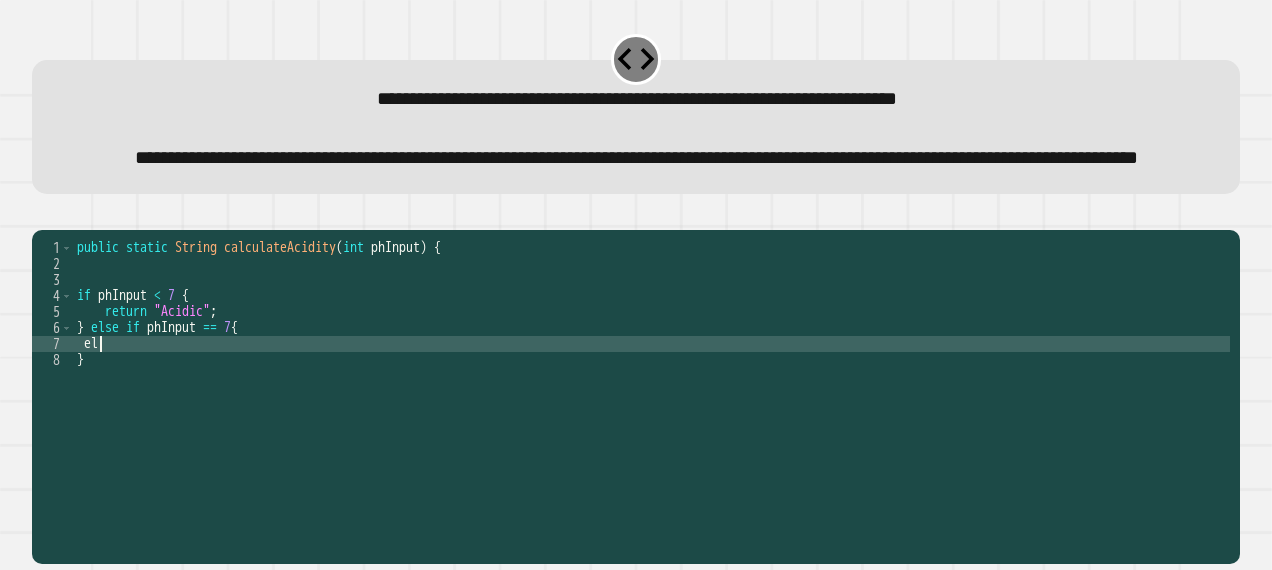 type on "*" 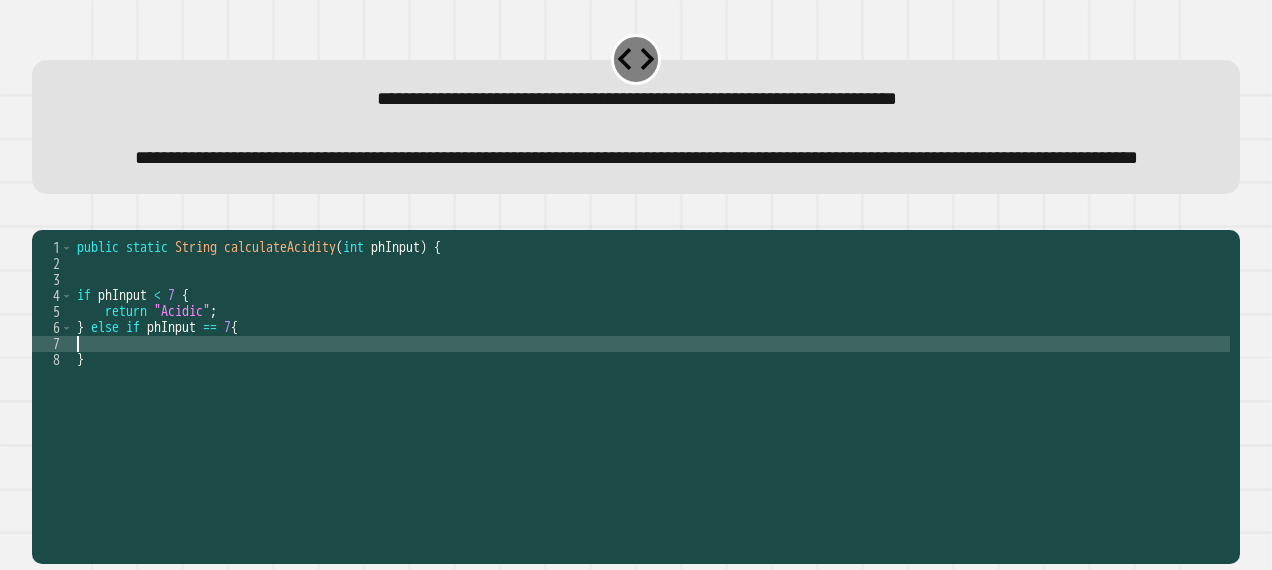 type on "*" 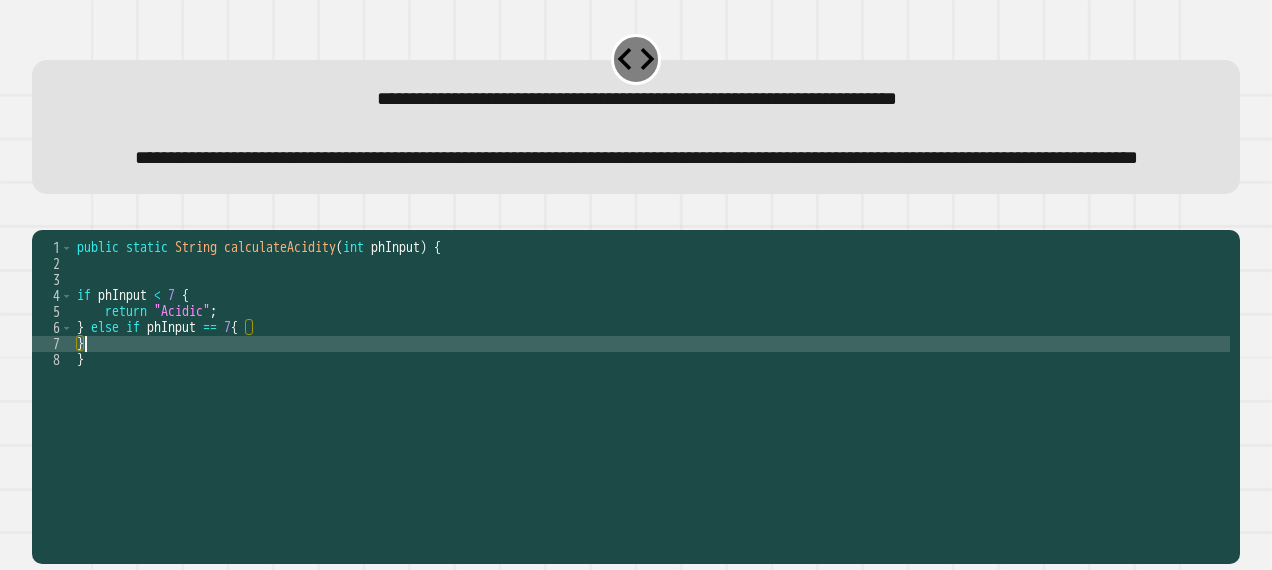 type 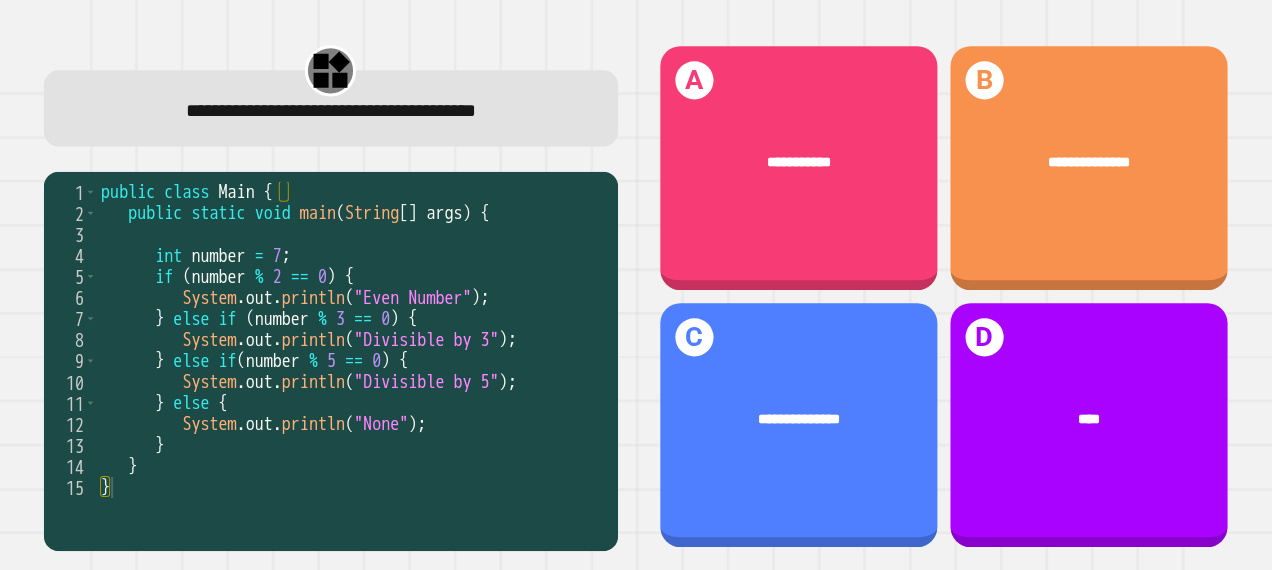 scroll, scrollTop: 0, scrollLeft: 0, axis: both 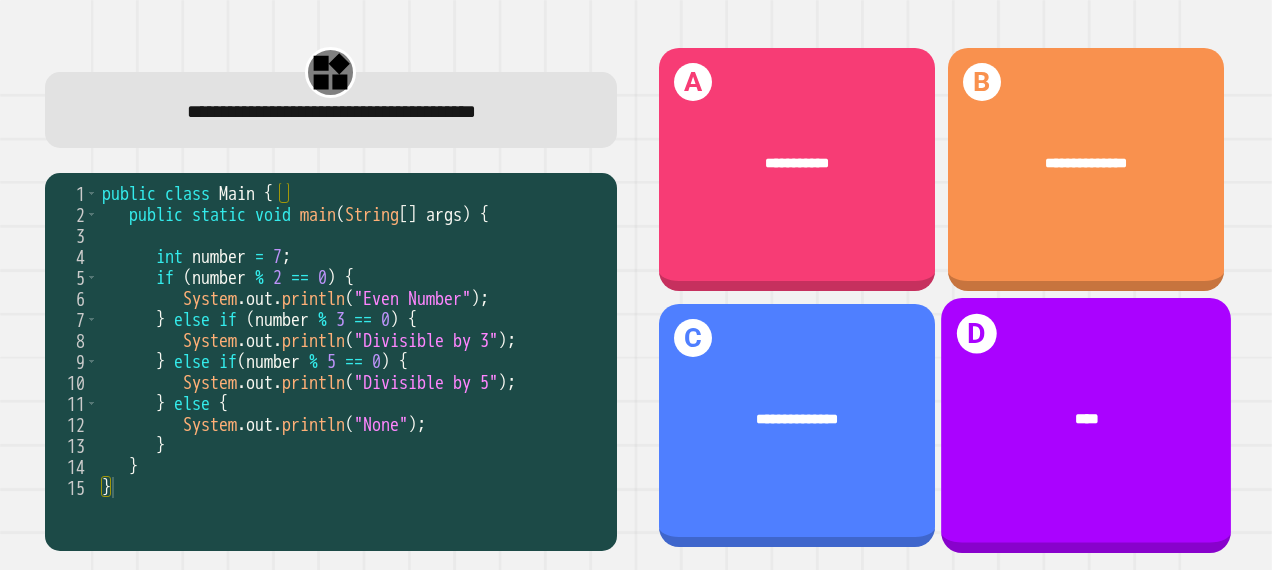 click on "****" at bounding box center (1086, 421) 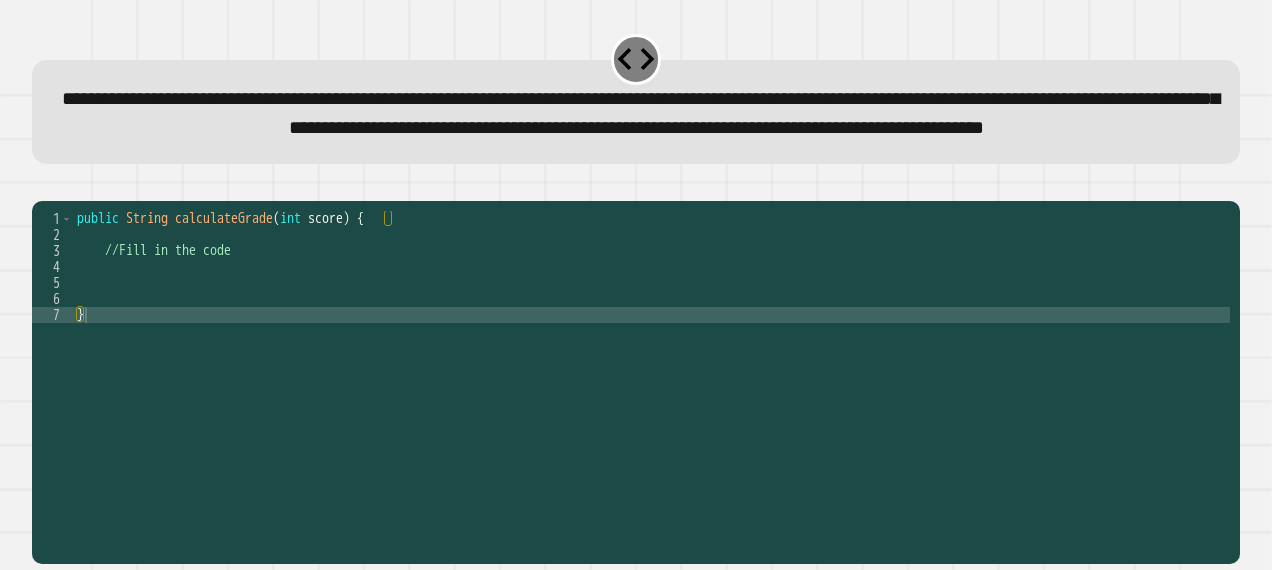 click on "[NUMBER] [NUMBER] [NUMBER] [NUMBER] [NUMBER] [NUMBER] [NUMBER] public   String   calculateGrade ( int   score )   {      //Fill in the code                }     XXXXXXXXXXXXXXXXXXXXXXXXXXXXXXXXXXXXXXXXXXXXXXXXXXXXXXXXXXXXXXXXXXXXXXXXXXXXXXXXXXXXXXXXXXXXXXXXXXXXXXXXXXXXXXXXXXXXXXXXXXXXXXXXXXXXXXXXXXXXXXXXXXXXXXXXXXXXXXXXXXXXXXXXXXXXXXXXXXXXXXXXXXXXXXXXXXXXXXXXXXXXXXXXXXXXXXXXXXXXXXXXXXXXXXXXXXXXXXXXXXXXXXXXXXXXXXXXXXXXXXXXXXXXXXXXXXXXXXXXXXXXXXXXXXXXXXXXXXXXXXXXXXXXXXXXXXXXXXXXXXXXXXXXXXXXXXXXXXXXXXXXXXXXXXXXXXXXXXXXXXXXXXXXXXXXXXXXXXXXXXXXXXXXXXXXXXXXXXXXXXXXXXXXXXXXXXXXXXXXXXXXXXXXXXXXXXXXXXXXXXXXXXXXXXXXXXXXXXXXXXXXXXXXXXXXXXXXXXXXXXXXXXXXXXXXXXXXXXXXXXXXXXXXXXXX" at bounding box center (635, 370) 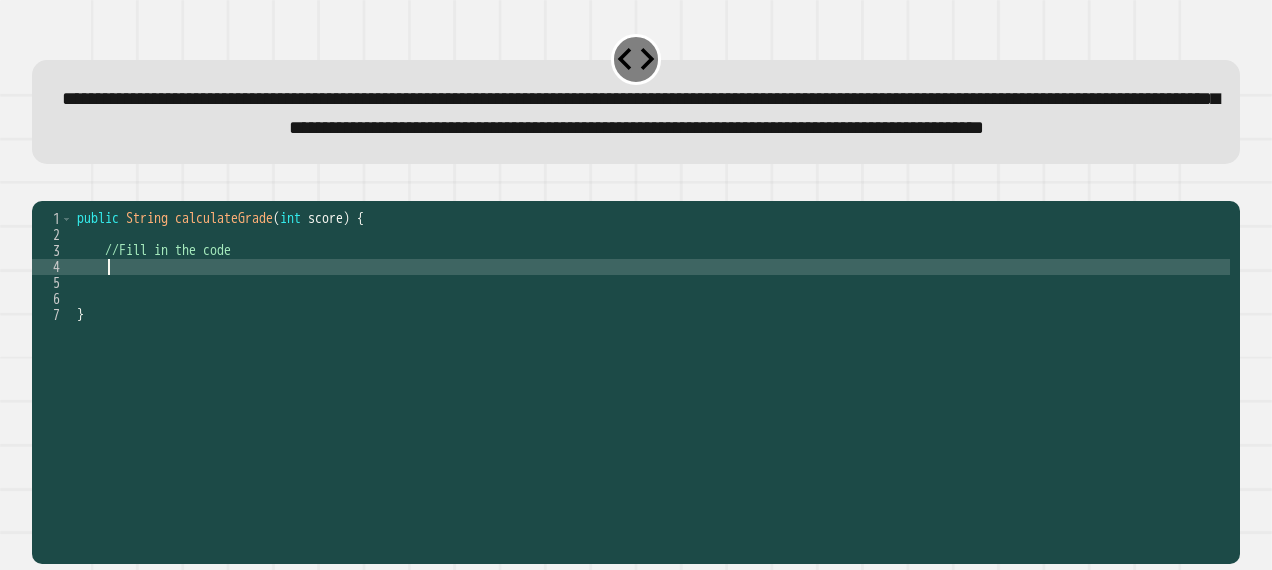 click on "public   String   calculateGrade ( int   score )   {      //Fill in the code                }" at bounding box center [651, 347] 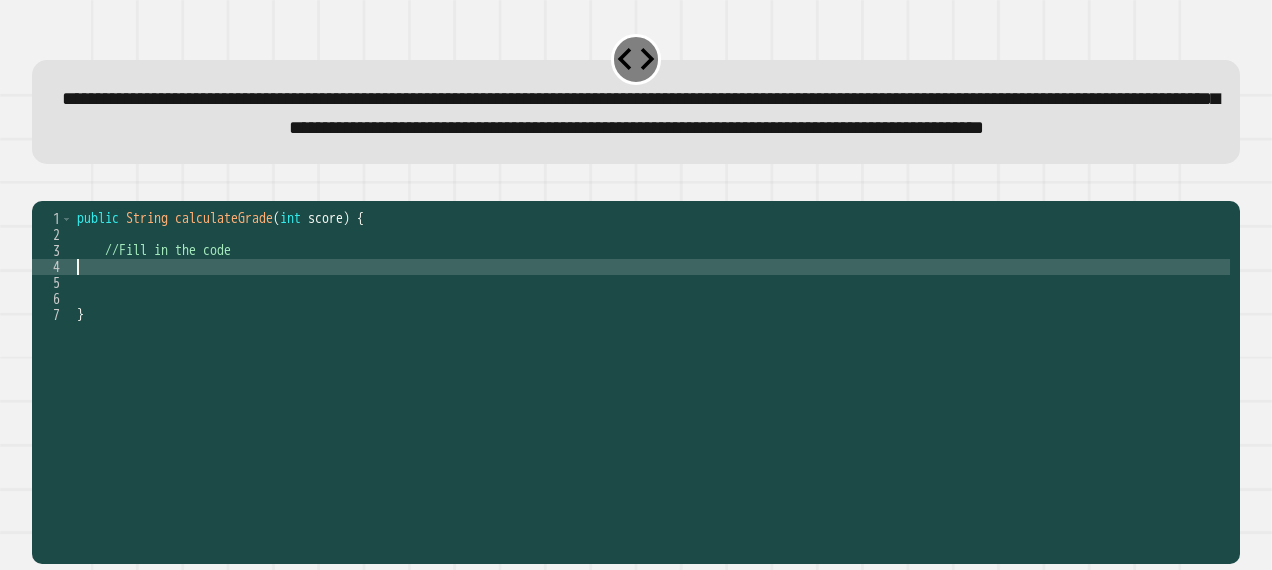 type on "*" 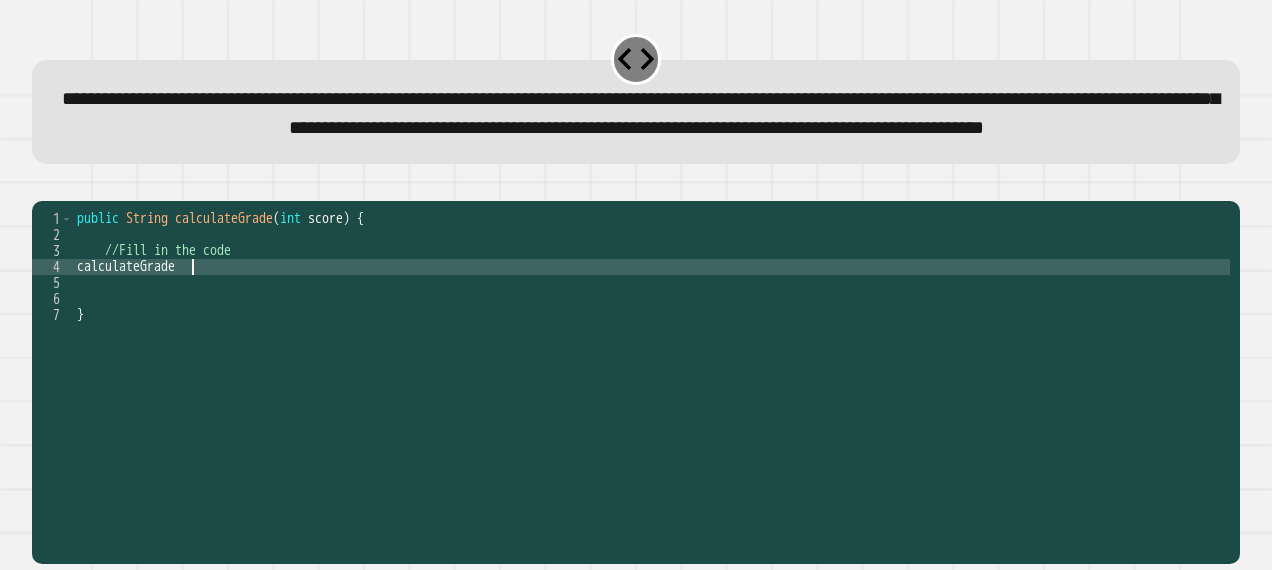 scroll, scrollTop: 0, scrollLeft: 7, axis: horizontal 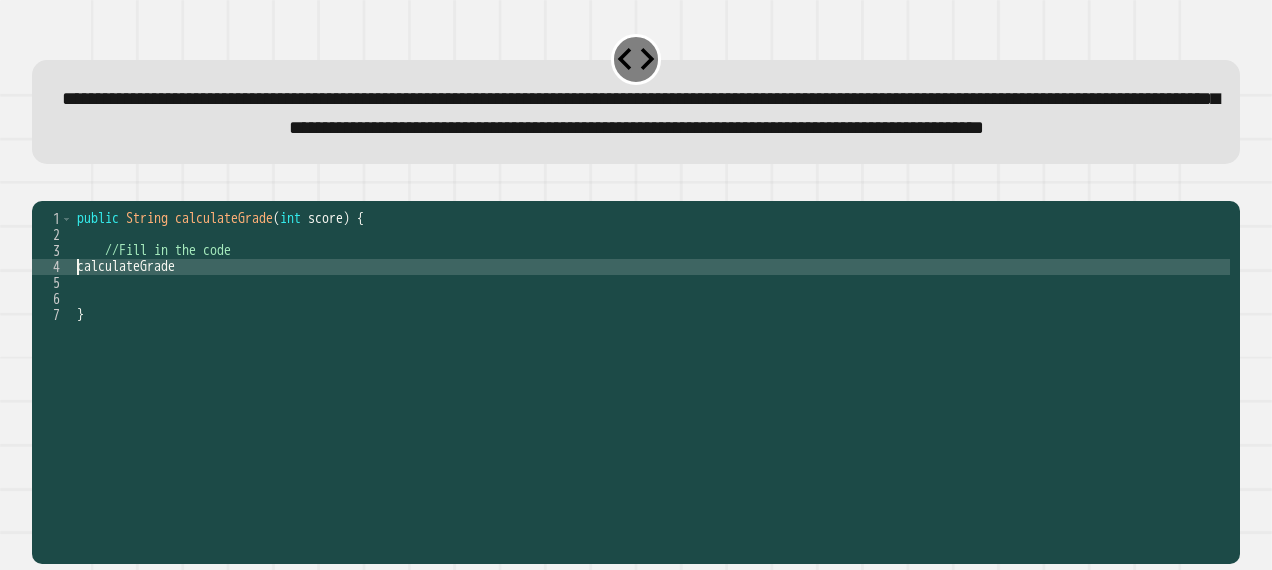 click on "public   String   calculateGrade ( int   score )   {      //Fill in the code calculateGrade             }" at bounding box center [651, 347] 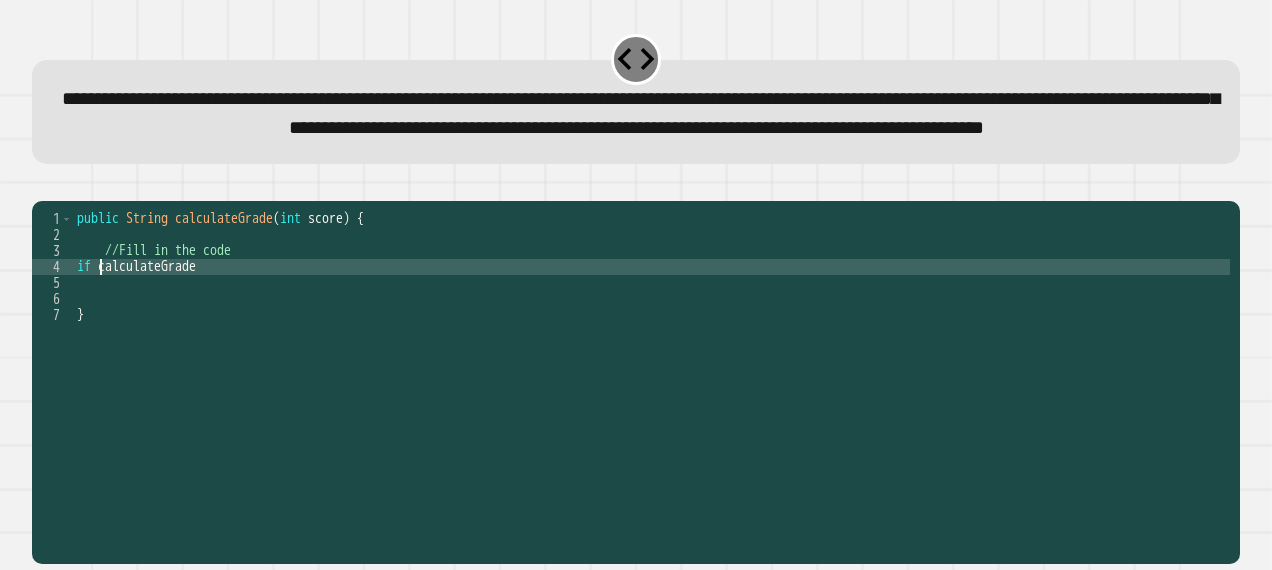 scroll, scrollTop: 0, scrollLeft: 2, axis: horizontal 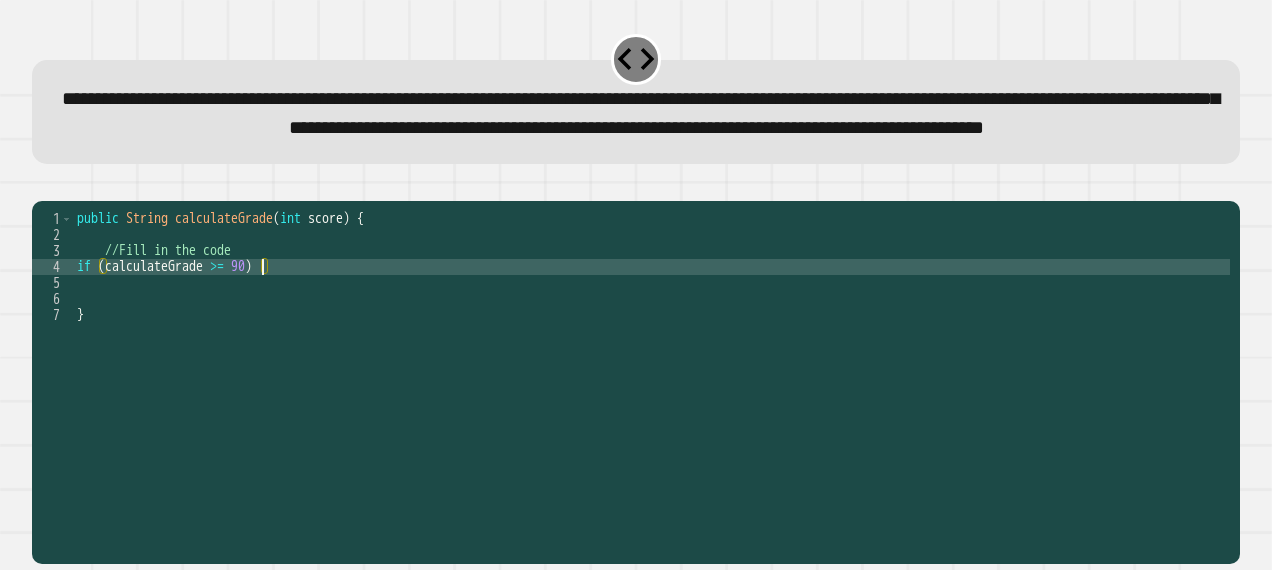 click on "public   String   calculateGrade ( int   score )   {      //Fill in the code if   ( calculateGrade   >=   90 )           }" at bounding box center [651, 347] 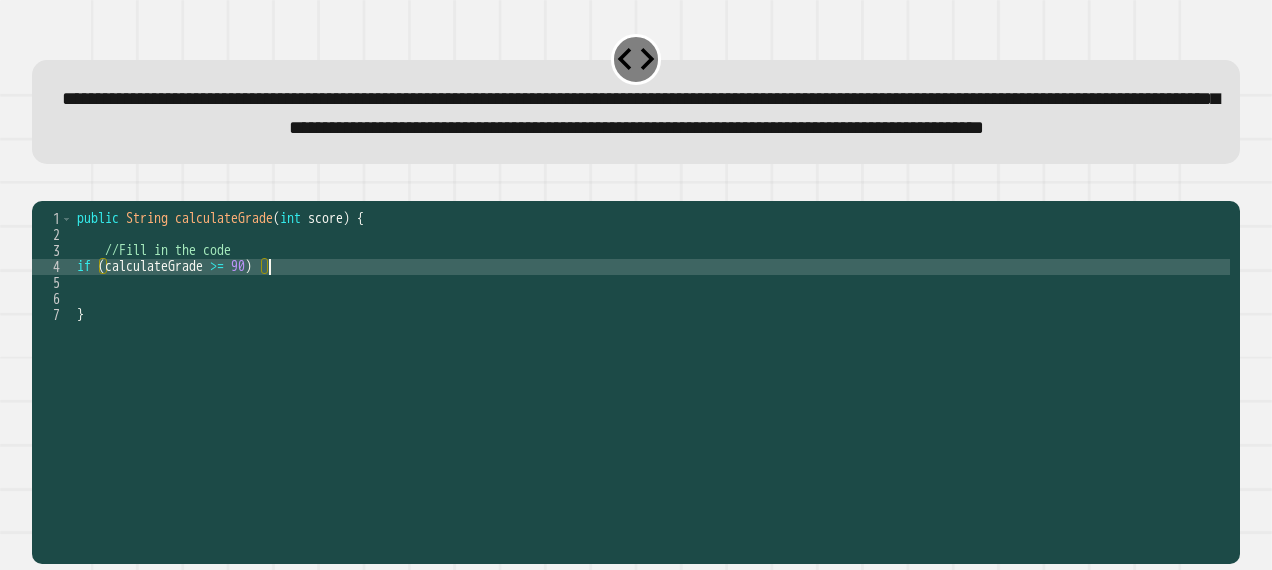 type on "**********" 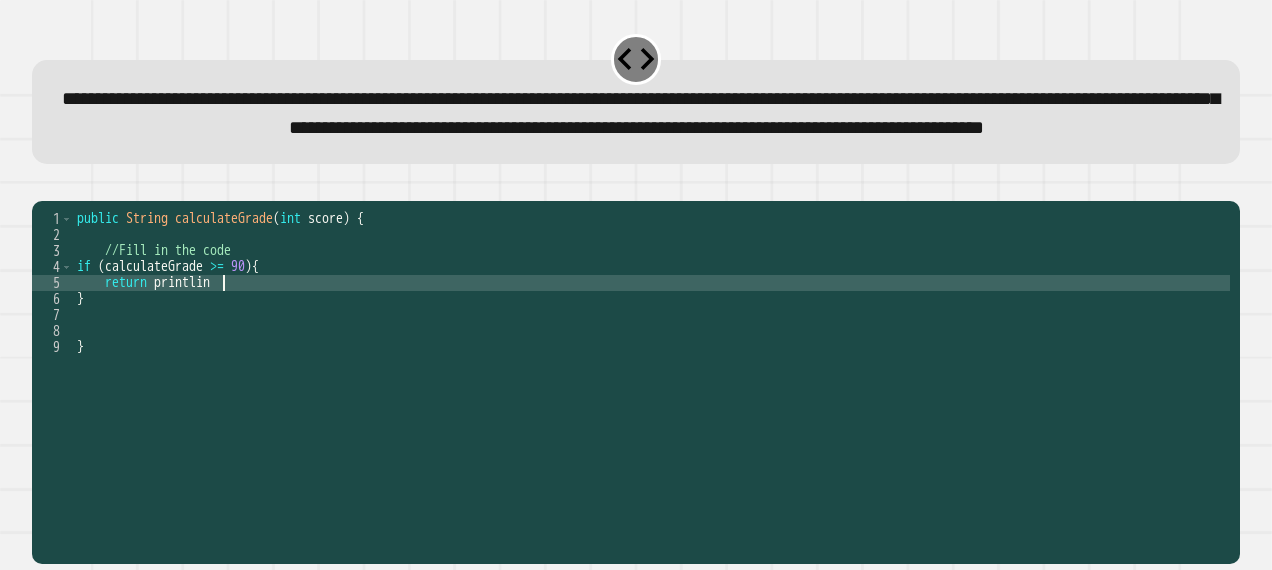 scroll, scrollTop: 0, scrollLeft: 9, axis: horizontal 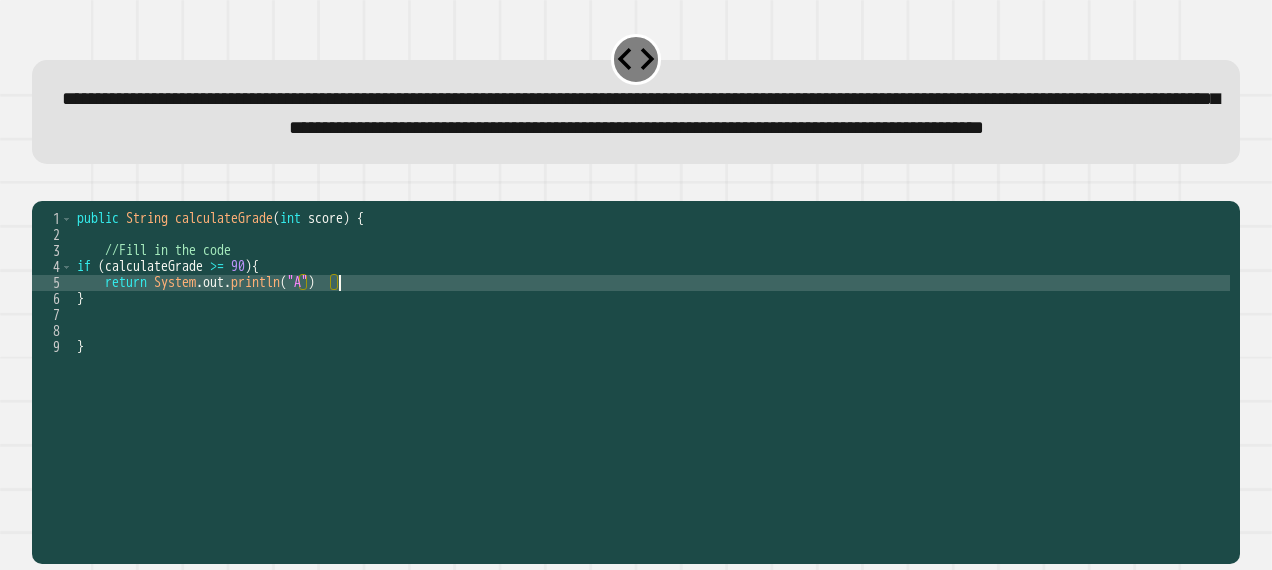 click on "public   String   calculateGrade ( int   score )   {      //Fill in the code if   ( calculateGrade   >=   90 ) {      return   System . out . println ( "A" ) }           }" at bounding box center [651, 347] 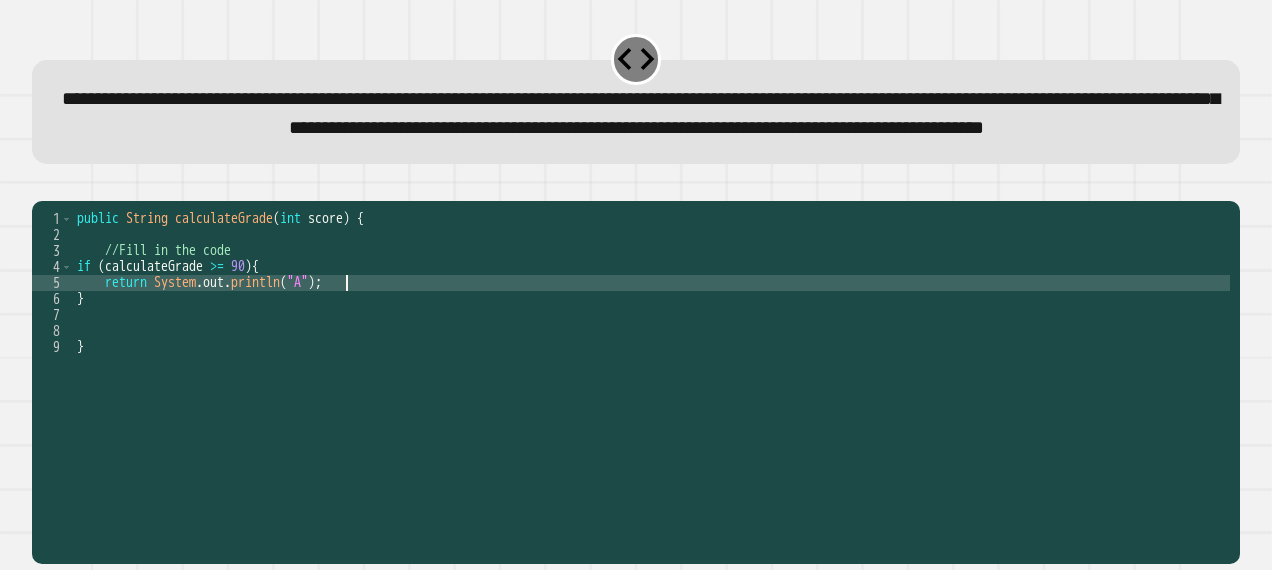 scroll, scrollTop: 0, scrollLeft: 18, axis: horizontal 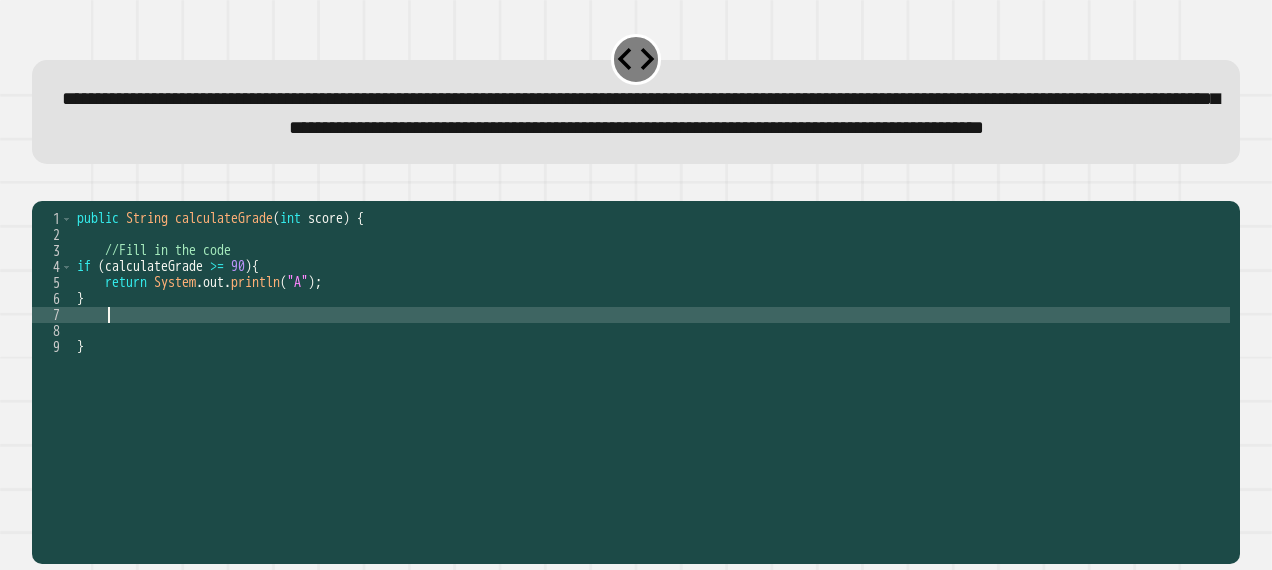 click on "public   String   calculateGrade ( int   score )   {      //Fill in the code if   ( calculateGrade   >=   90 ) {      return   System . out . println ( "A" ) ; }           }" at bounding box center (651, 347) 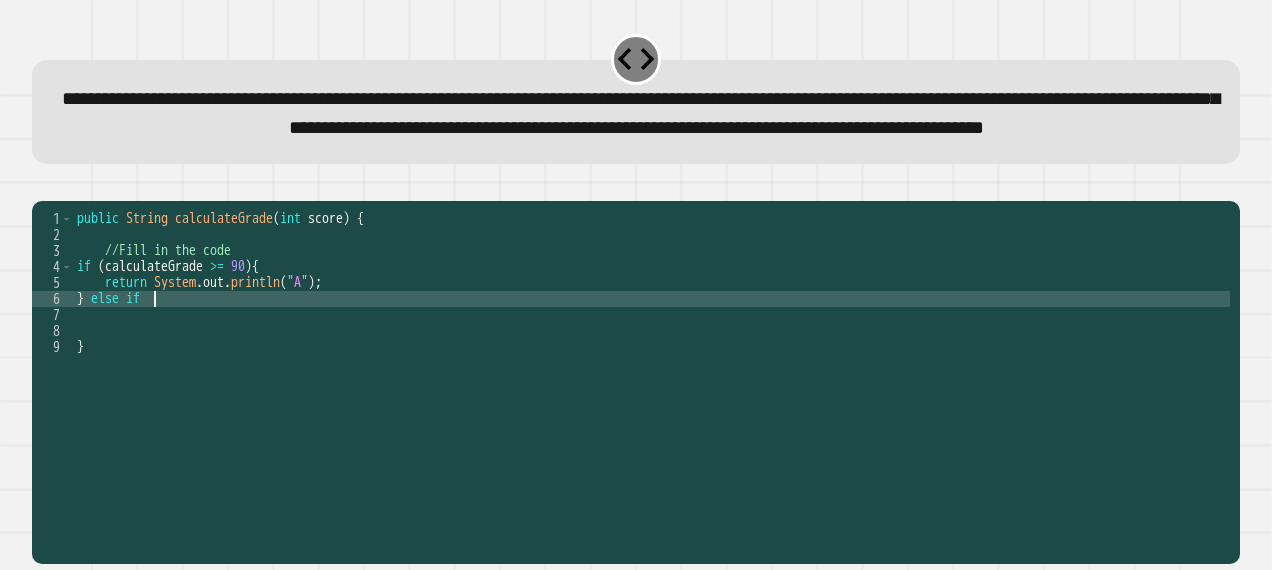scroll, scrollTop: 0, scrollLeft: 5, axis: horizontal 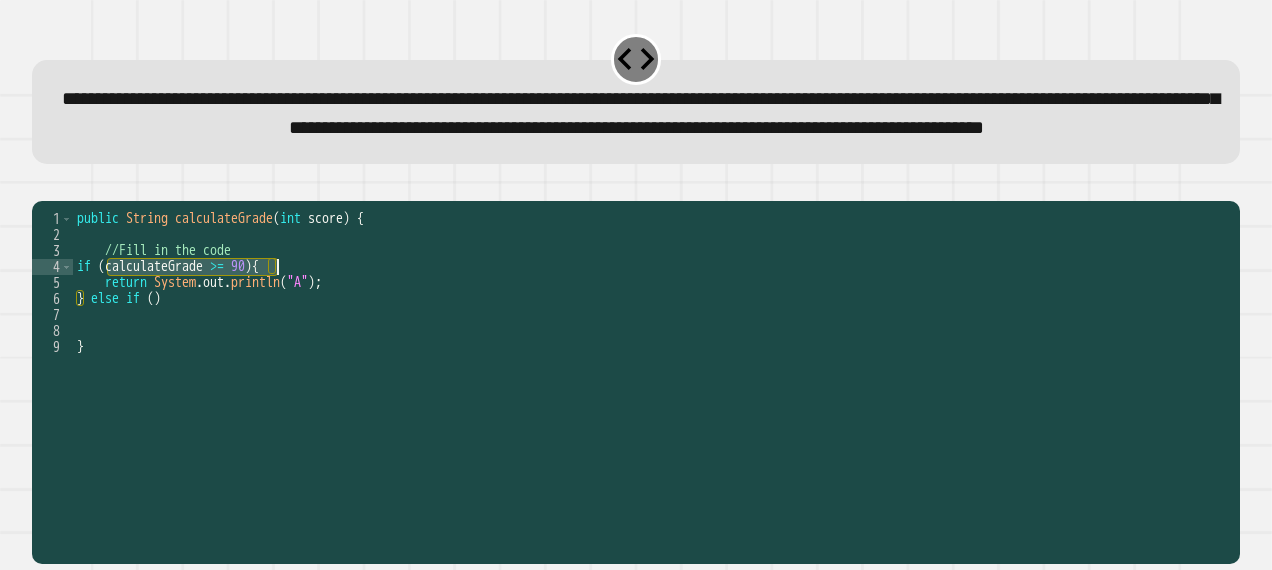 drag, startPoint x: 110, startPoint y: 332, endPoint x: 278, endPoint y: 327, distance: 168.07439 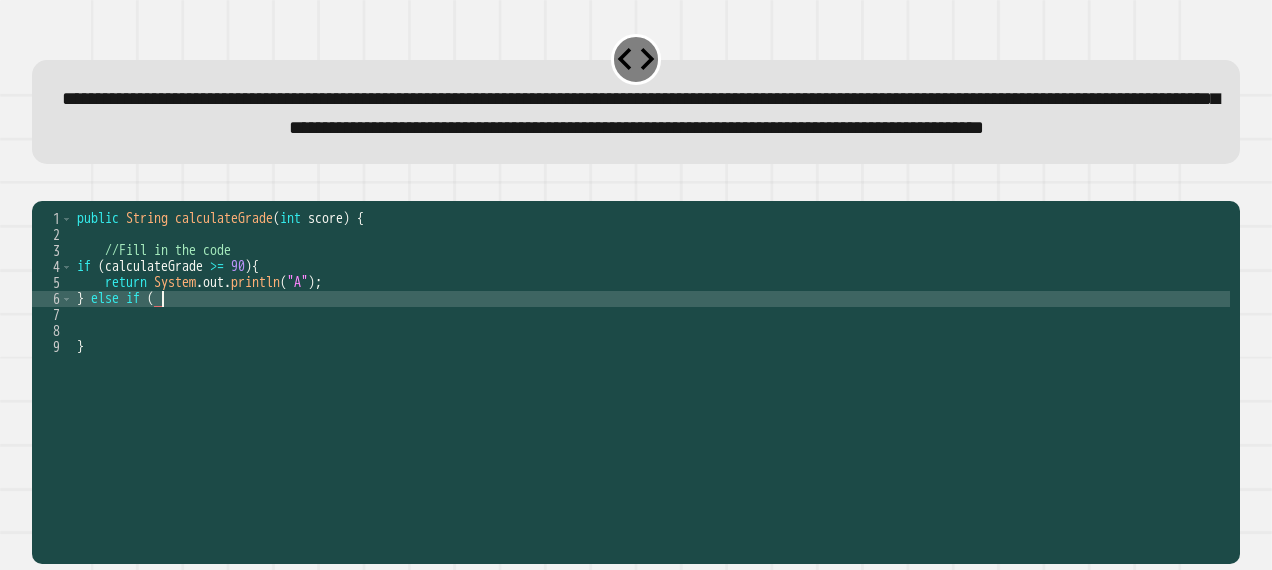 paste on "**********" 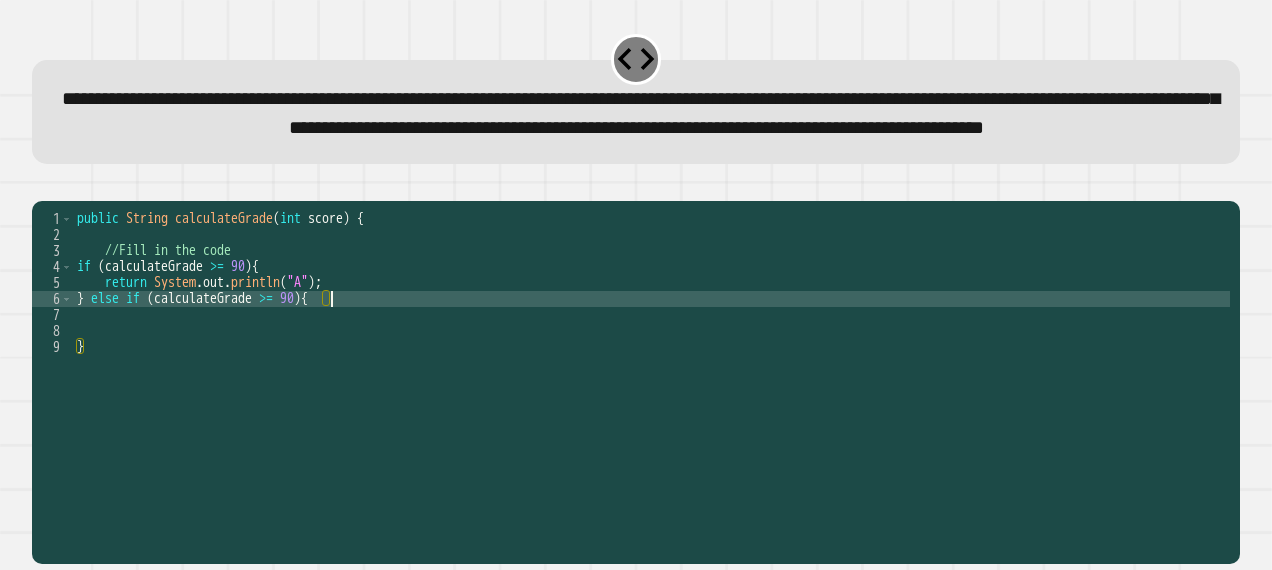 click on "public   String   calculateGrade ( int   score )   {      //Fill in the code if   ( calculateGrade   >=   90 ) {      return   System . out . println ( "A" ) ; }   else   if   ( calculateGrade   >=   90 ) {           }" at bounding box center [651, 347] 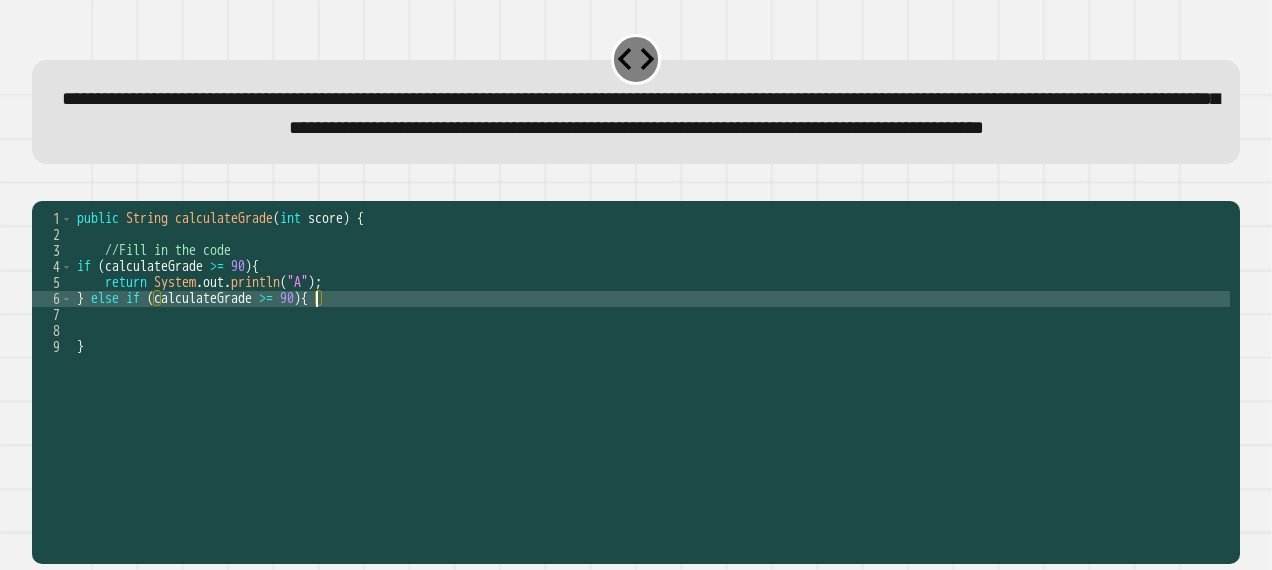 click on "public   String   calculateGrade ( int   score )   {      //Fill in the code if   ( calculateGrade   >=   90 ) {      return   System . out . println ( "A" ) ; }   else   if   ( calculateGrade   >=   90 ) {           }" at bounding box center (651, 347) 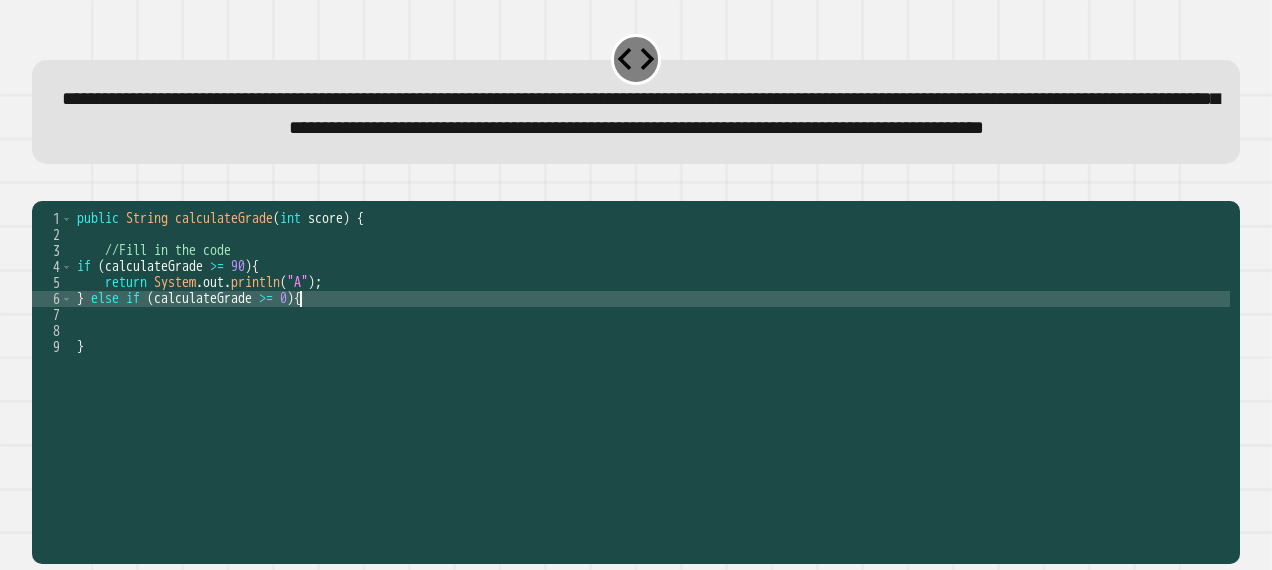 type on "**********" 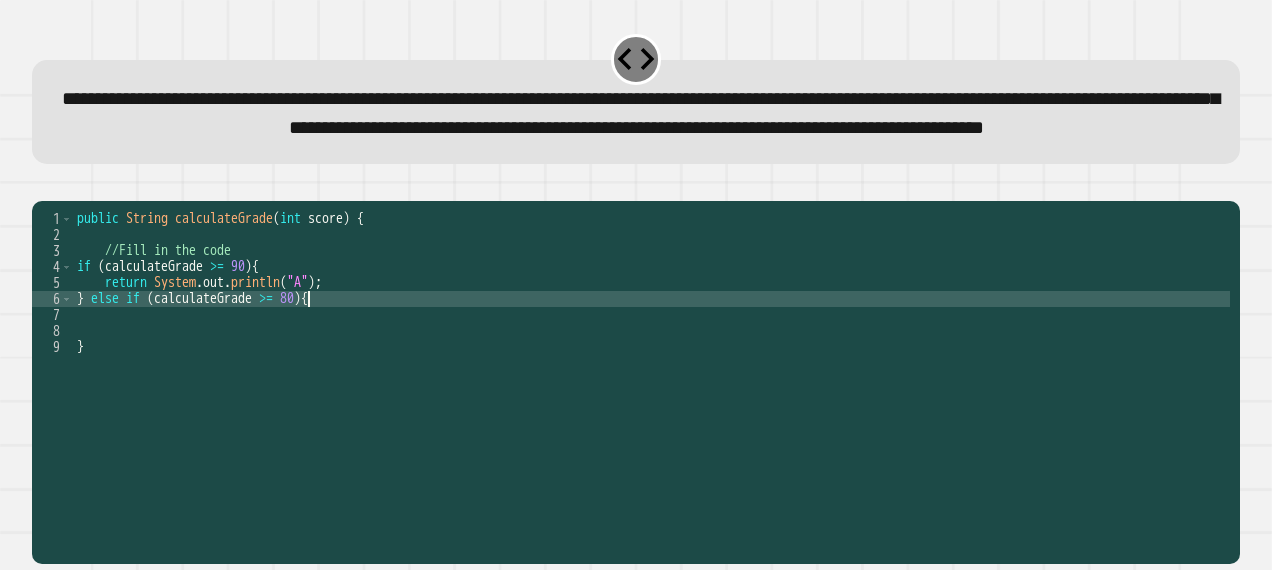 scroll, scrollTop: 0, scrollLeft: 16, axis: horizontal 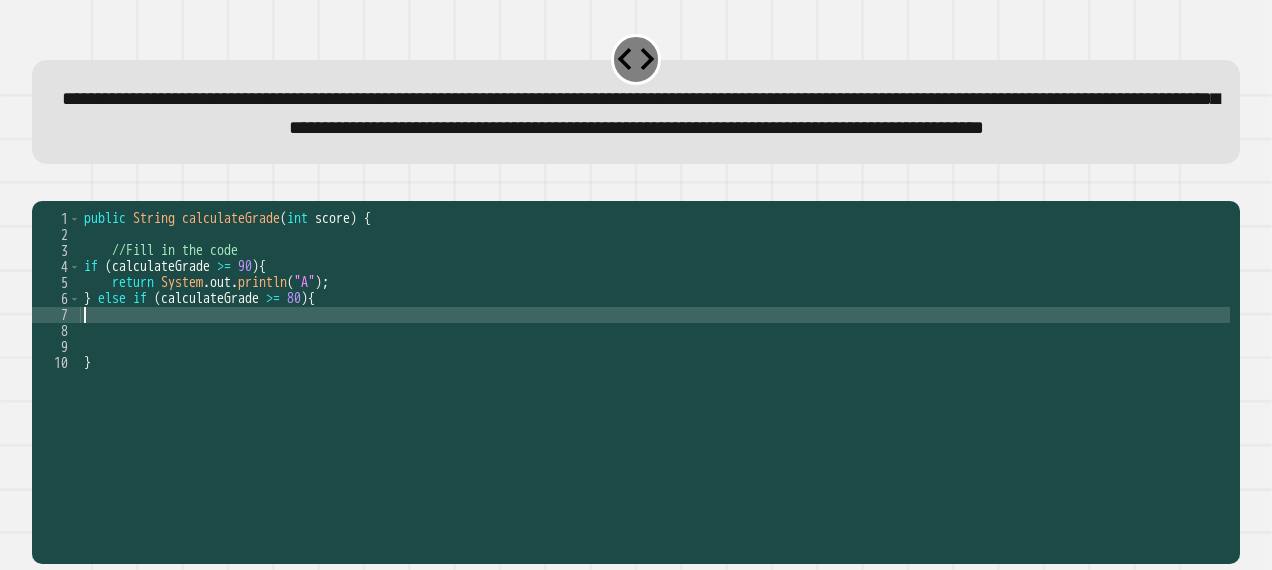 type on "**********" 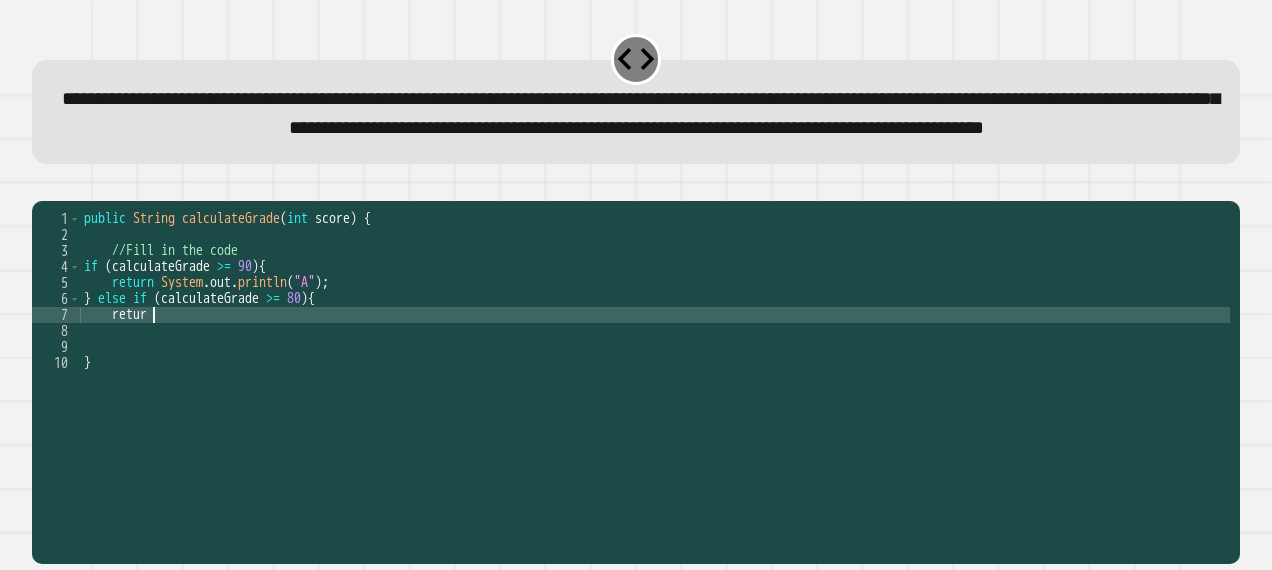 scroll, scrollTop: 0, scrollLeft: 4, axis: horizontal 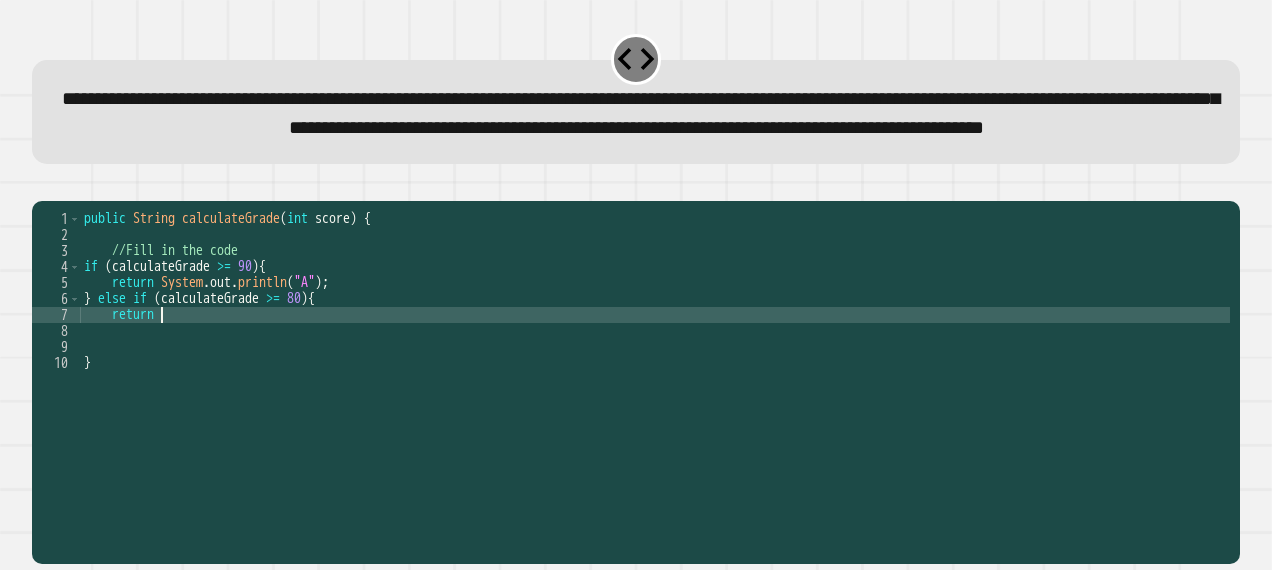click on "public   String   calculateGrade ( int   score )   {      //Fill in the code if   ( calculateGrade   >=   90 ) {      return   System . out . println ( "A" ) ; }   else   if   ( calculateGrade   >=   80 ) {      return           }" at bounding box center [655, 347] 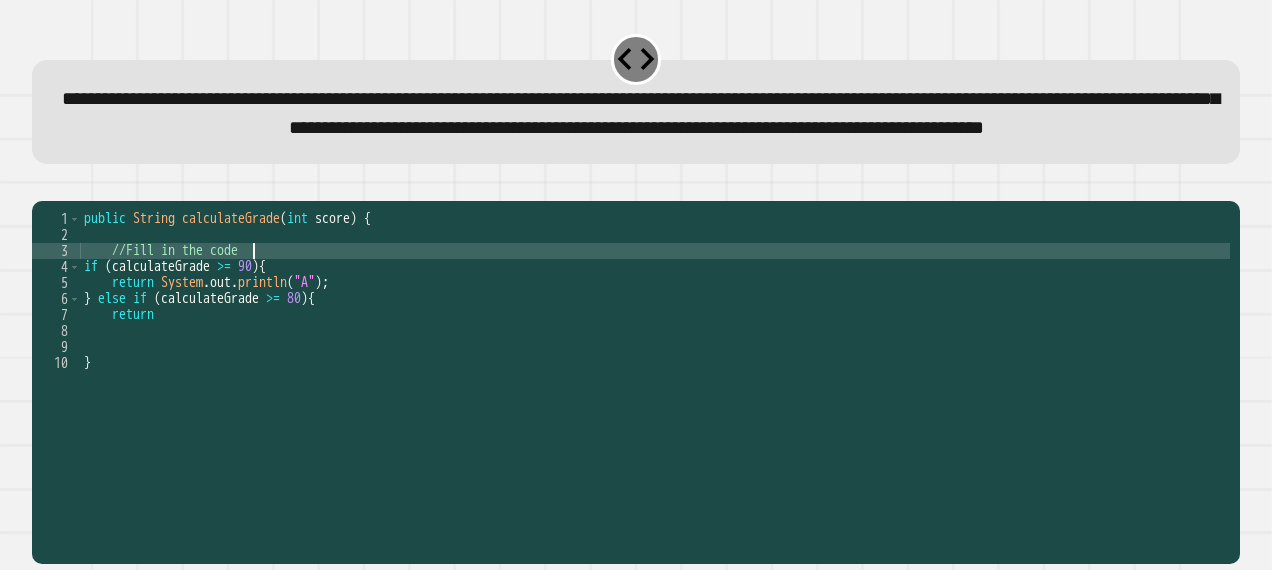 type on "**********" 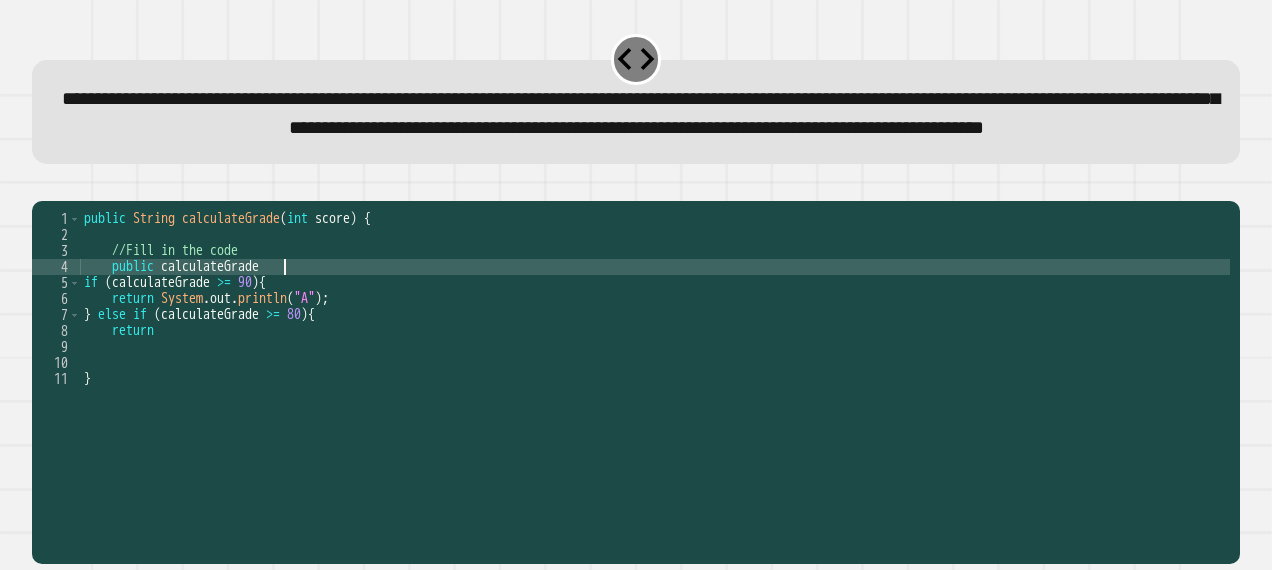 scroll, scrollTop: 0, scrollLeft: 12, axis: horizontal 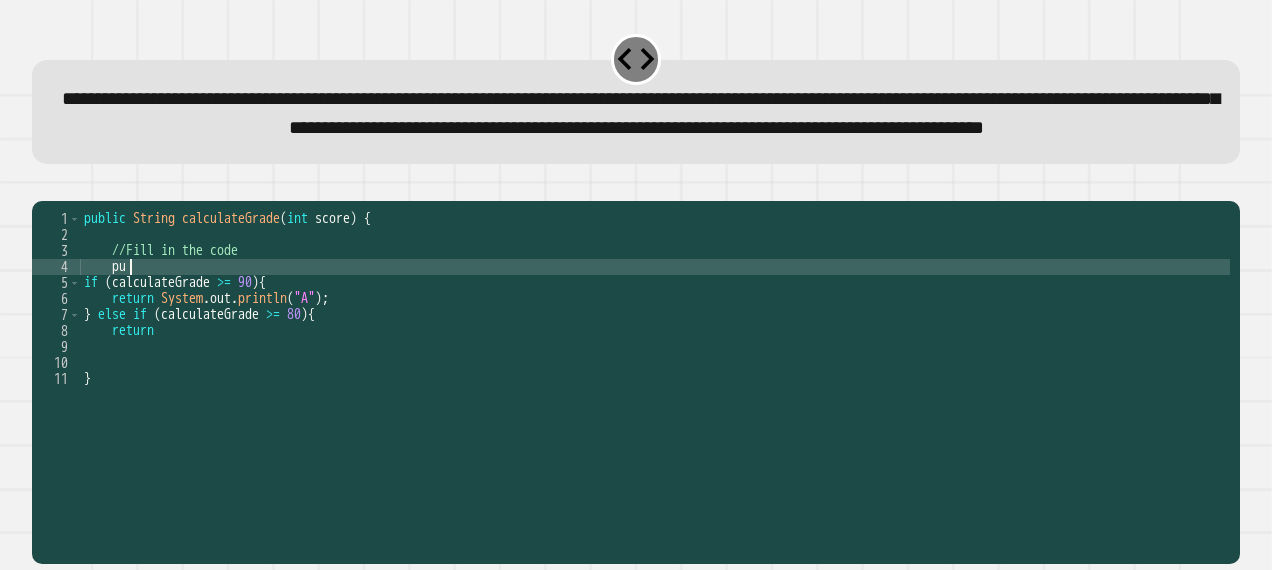type on "*" 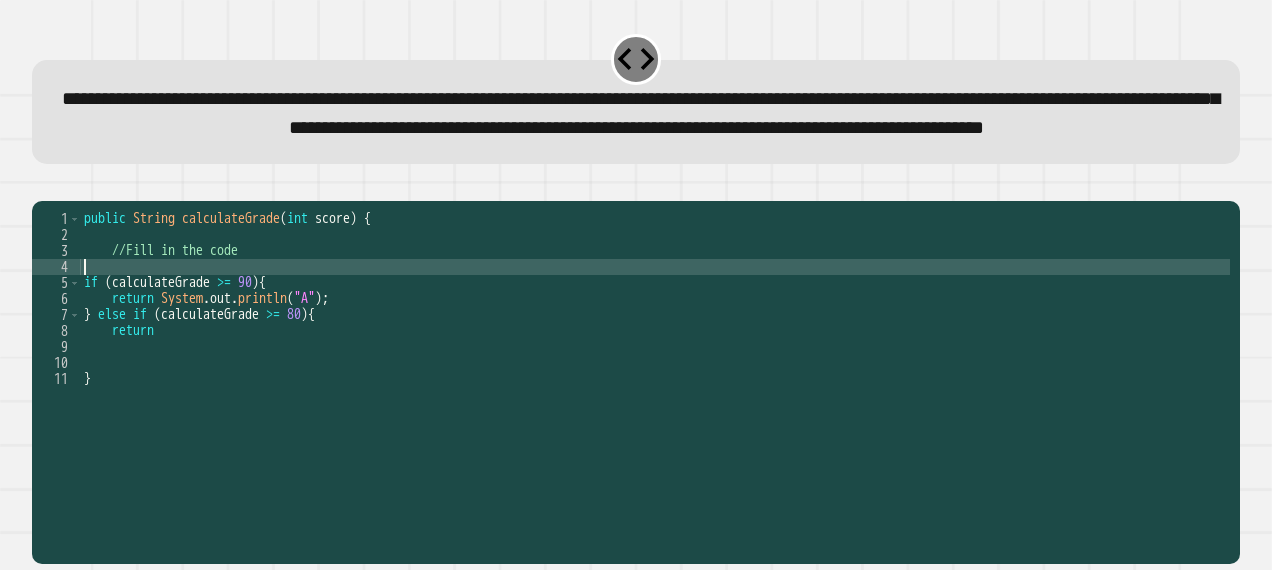scroll, scrollTop: 0, scrollLeft: 0, axis: both 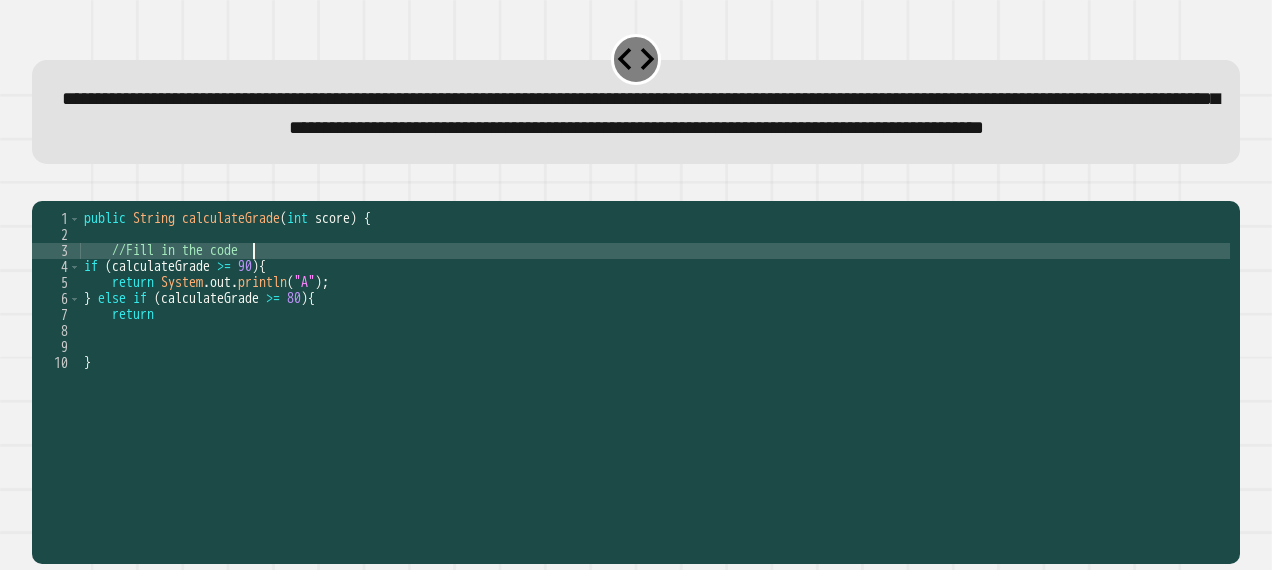 click on "public   String   calculateGrade ( int   score )   {      //Fill in the code if   ( calculateGrade   >=   90 ) {      return   System . out . println ( "A" ) ; }   else   if   ( calculateGrade   >=   80 ) {      return           }" at bounding box center [655, 347] 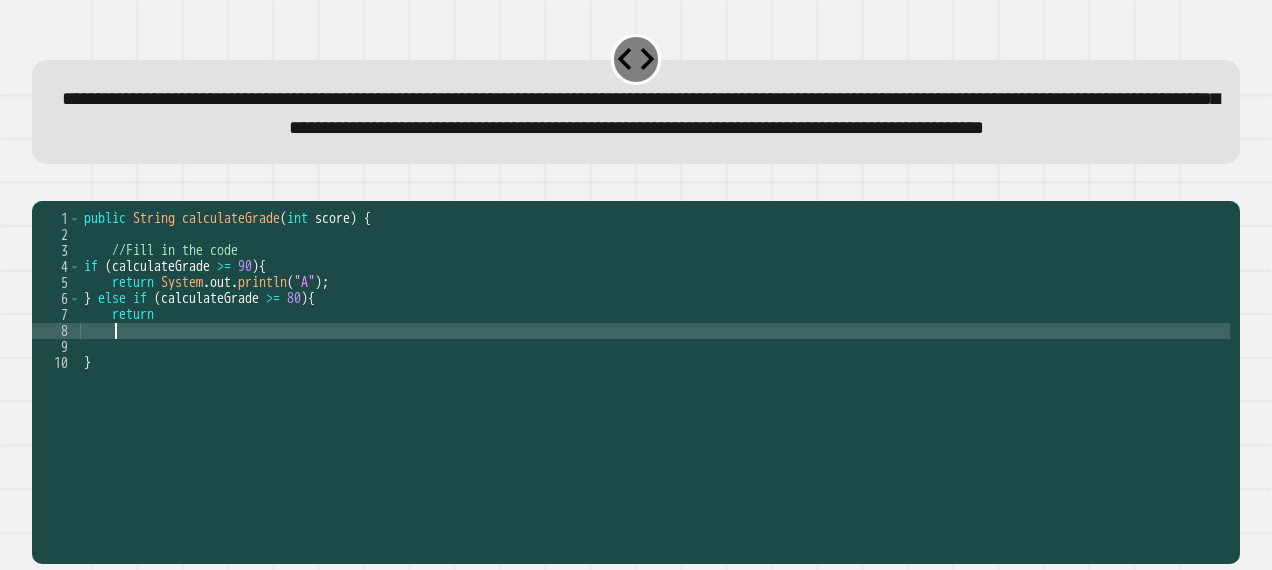 click on "public   String   calculateGrade ( int   score )   {      //Fill in the code if   ( calculateGrade   >=   90 ) {      return   System . out . println ( "A" ) ; }   else   if   ( calculateGrade   >=   80 ) {      return           }" at bounding box center (655, 347) 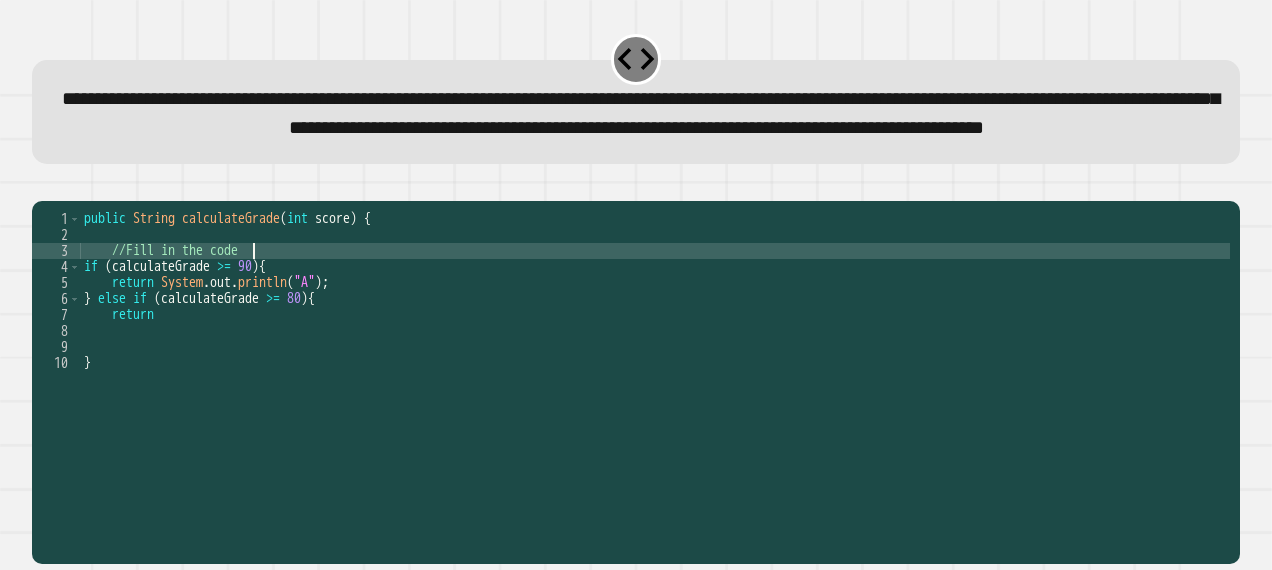 scroll, scrollTop: 0, scrollLeft: 1, axis: horizontal 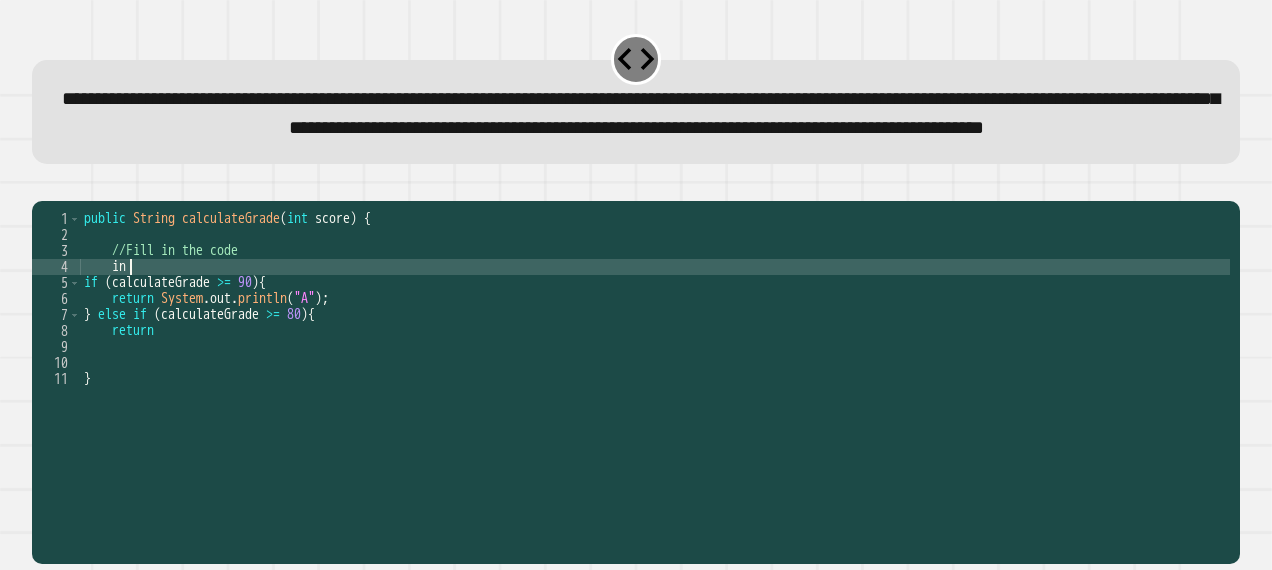 type on "*" 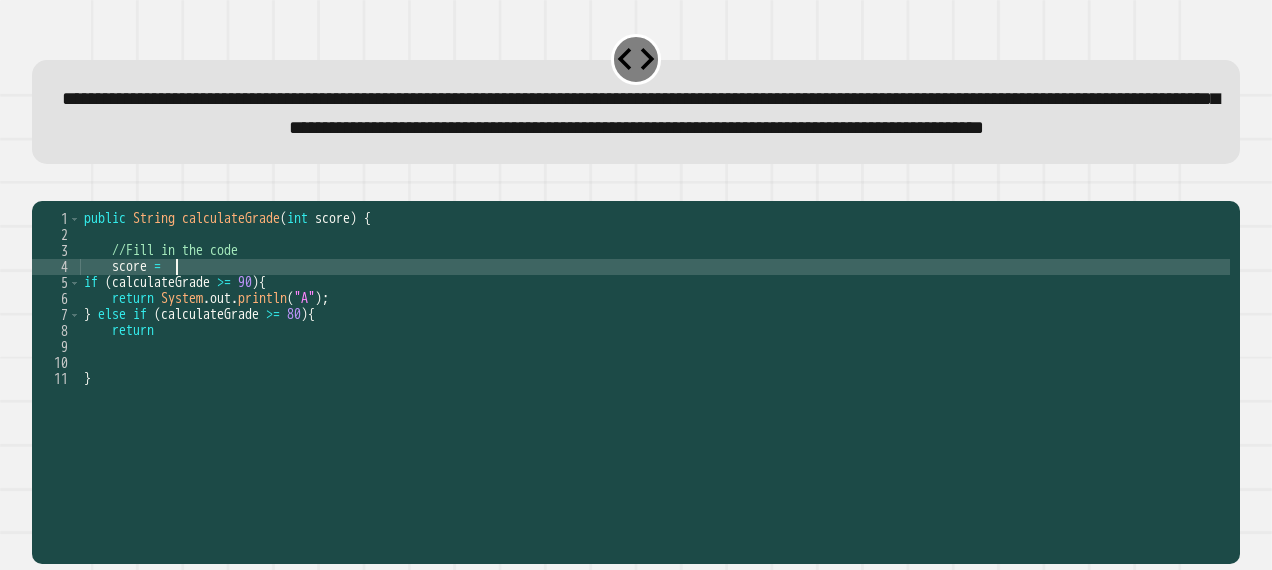 scroll, scrollTop: 0, scrollLeft: 6, axis: horizontal 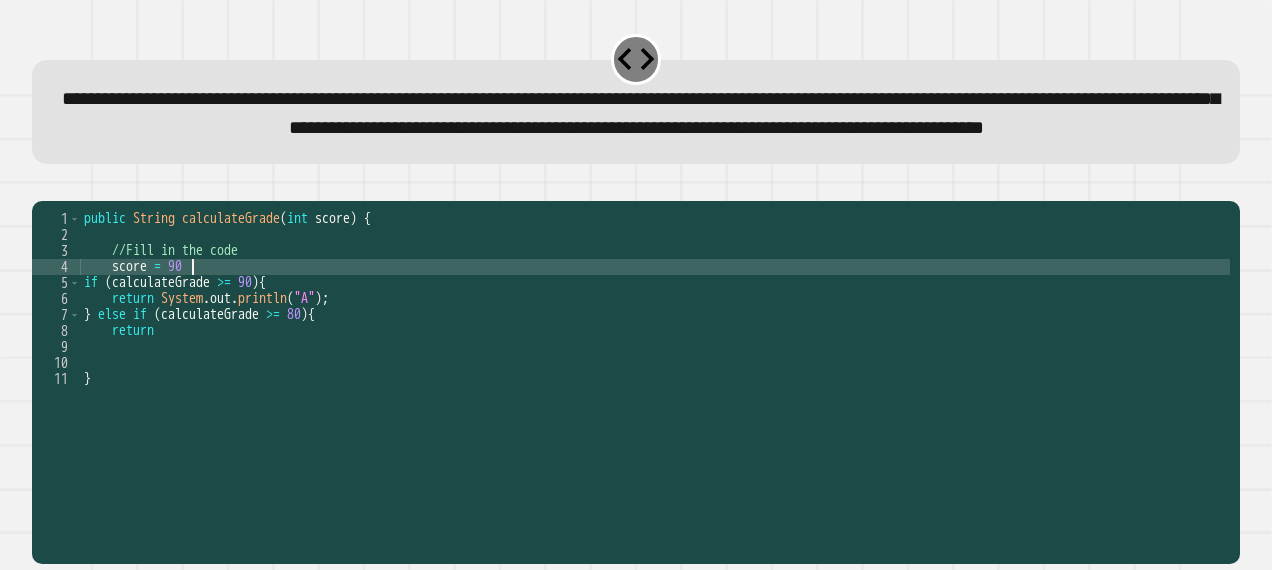 click on "public   String   calculateGrade ( int   score )   {      //Fill in the code      score   =   90 if   ( calculateGrade   >=   90 ) {      return   System . out . println ( "A" ) ; }   else   if   ( calculateGrade   >=   80 ) {      return           }" at bounding box center [655, 347] 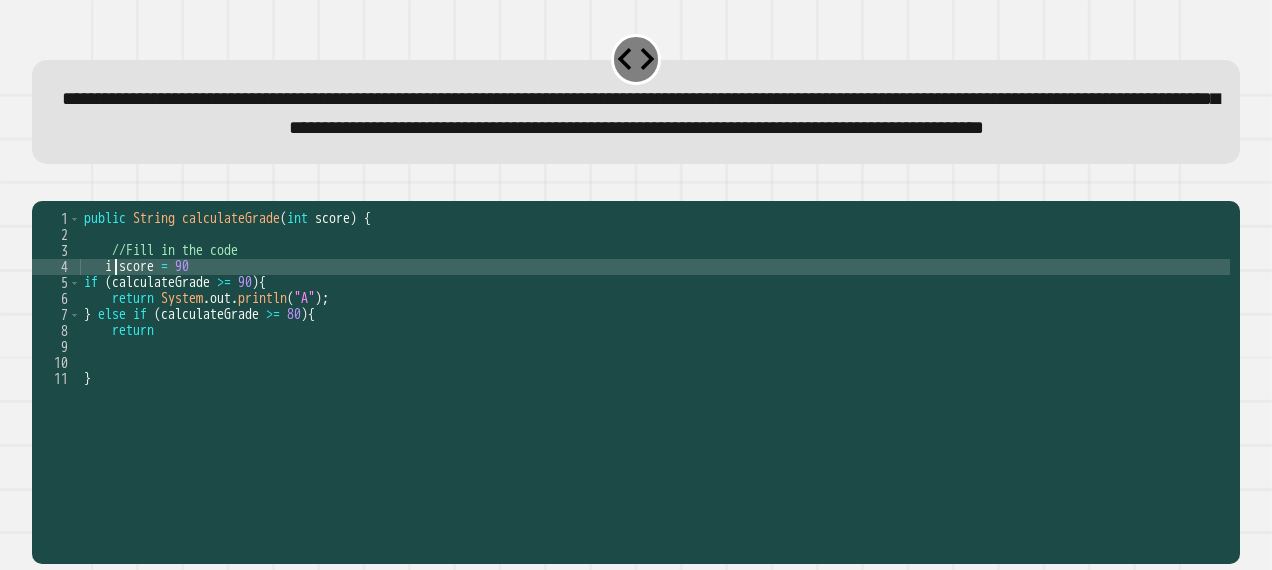 scroll, scrollTop: 0, scrollLeft: 2, axis: horizontal 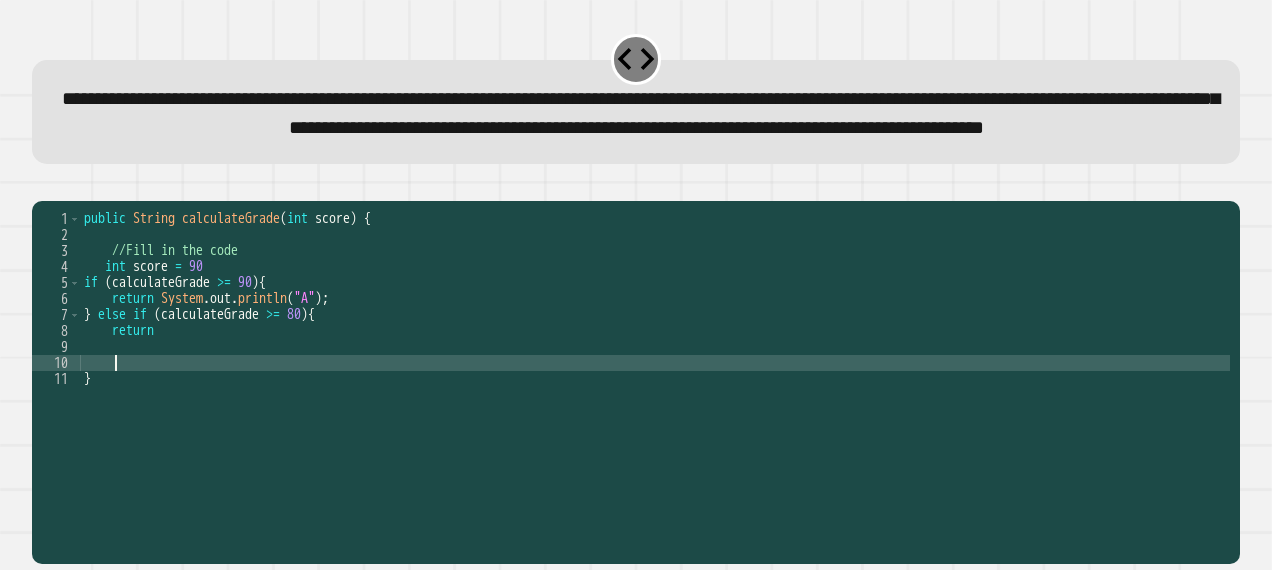 click on "public   String   calculateGrade ( int   score )   {      //Fill in the code     int   score   =   90 if   ( calculateGrade   >=   90 ) {      return   System . out . println ( "A" ) ; }   else   if   ( calculateGrade   >=   80 ) {      return           }" at bounding box center [655, 347] 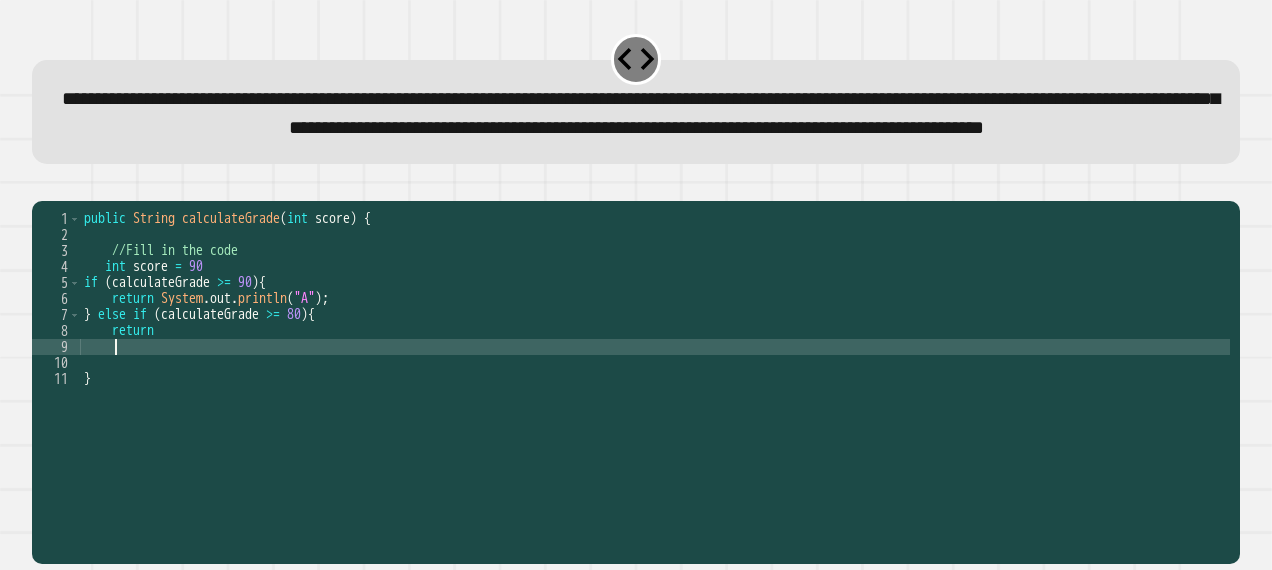 click on "public   String   calculateGrade ( int   score )   {      //Fill in the code     int   score   =   90 if   ( calculateGrade   >=   90 ) {      return   System . out . println ( "A" ) ; }   else   if   ( calculateGrade   >=   80 ) {      return           }" at bounding box center (655, 347) 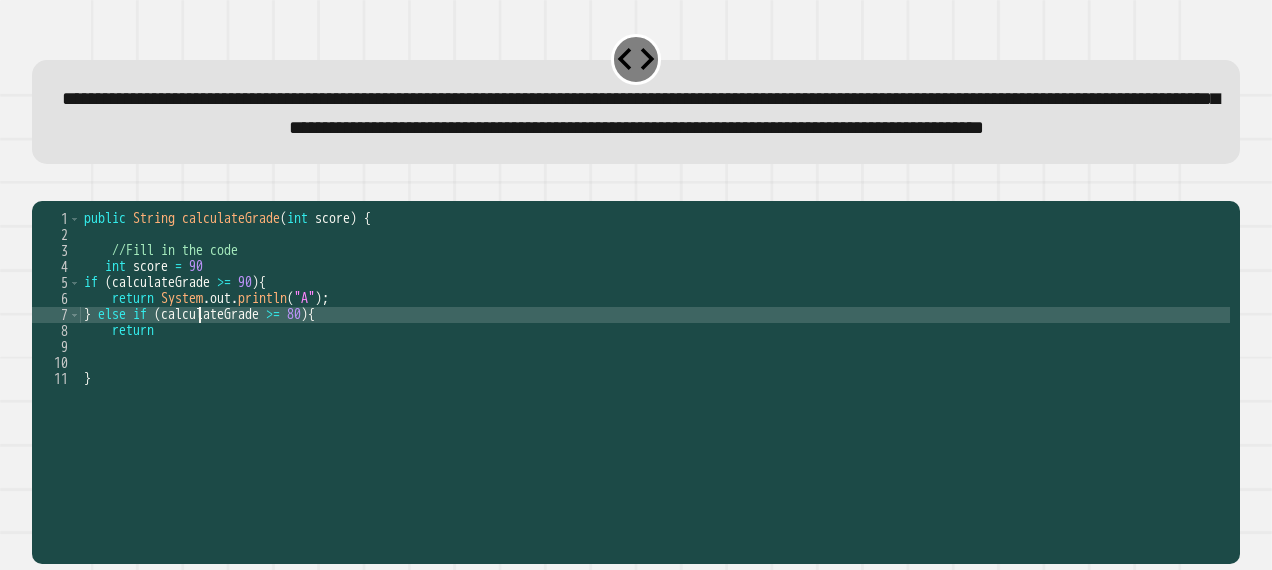 click on "public   String   calculateGrade ( int   score )   {      //Fill in the code     int   score   =   90 if   ( calculateGrade   >=   90 ) {      return   System . out . println ( "A" ) ; }   else   if   ( calculateGrade   >=   80 ) {      return           }" at bounding box center (655, 347) 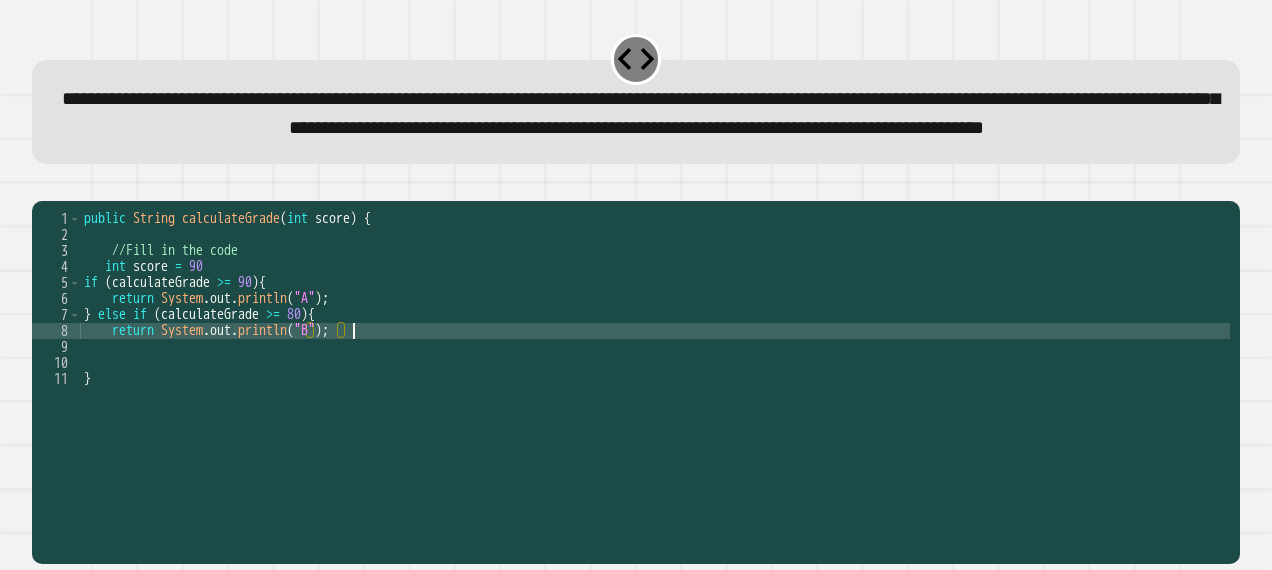 scroll, scrollTop: 0, scrollLeft: 18, axis: horizontal 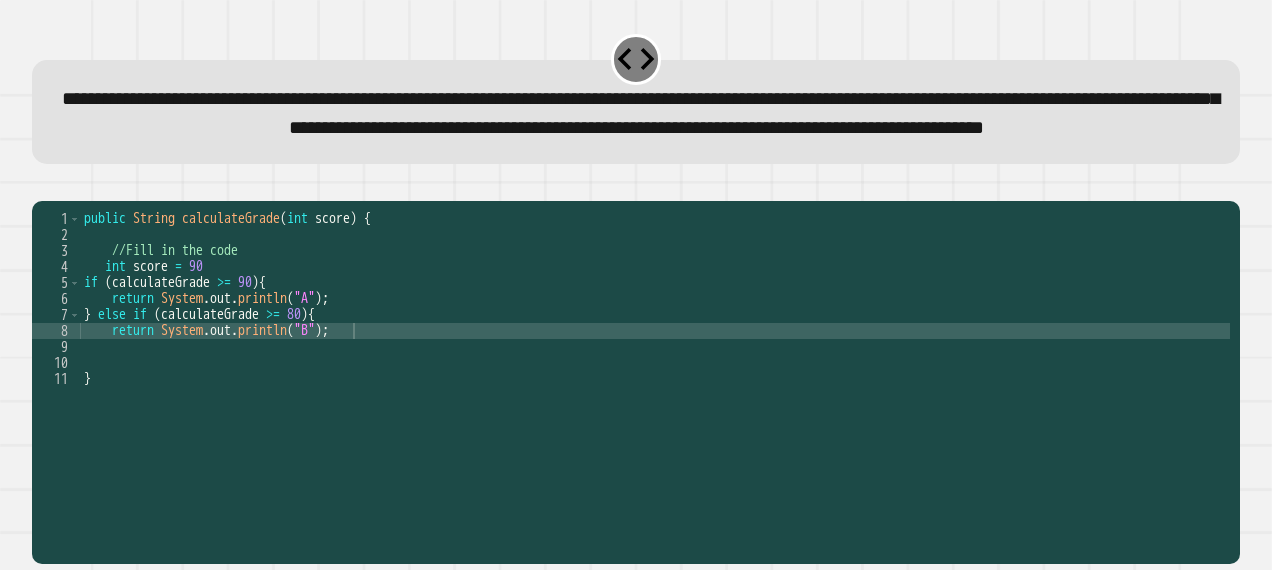 click 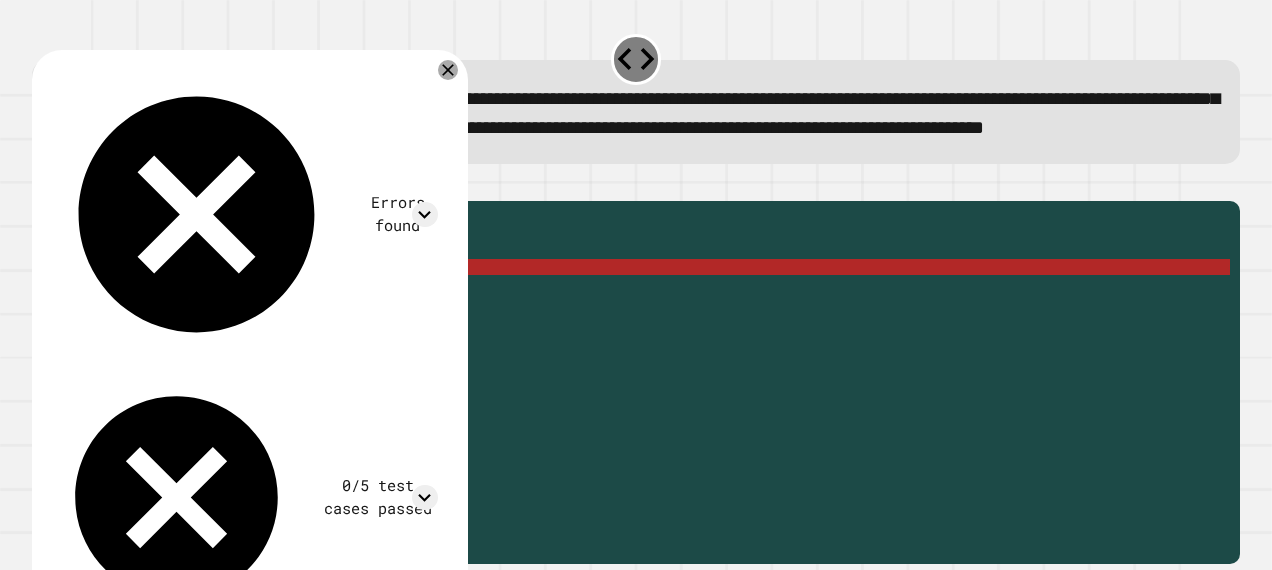 click on "public   String   calculateGrade ( int   score )   {      //Fill in the code     int   score   =   90 if   ( calculateGrade   >=   90 ) {      return   System . out . println ( "A" ) ; }   else   if   ( calculateGrade   >=   80 ) {      return   System . out . println ( "B" ) ;           }" at bounding box center (655, 347) 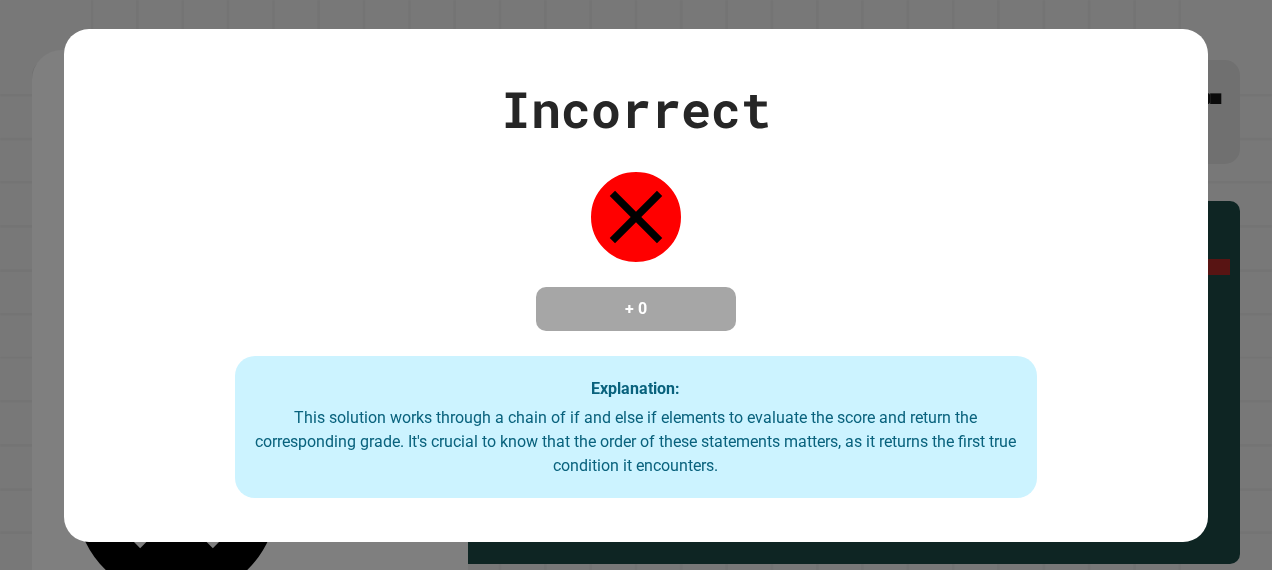 type on "**********" 